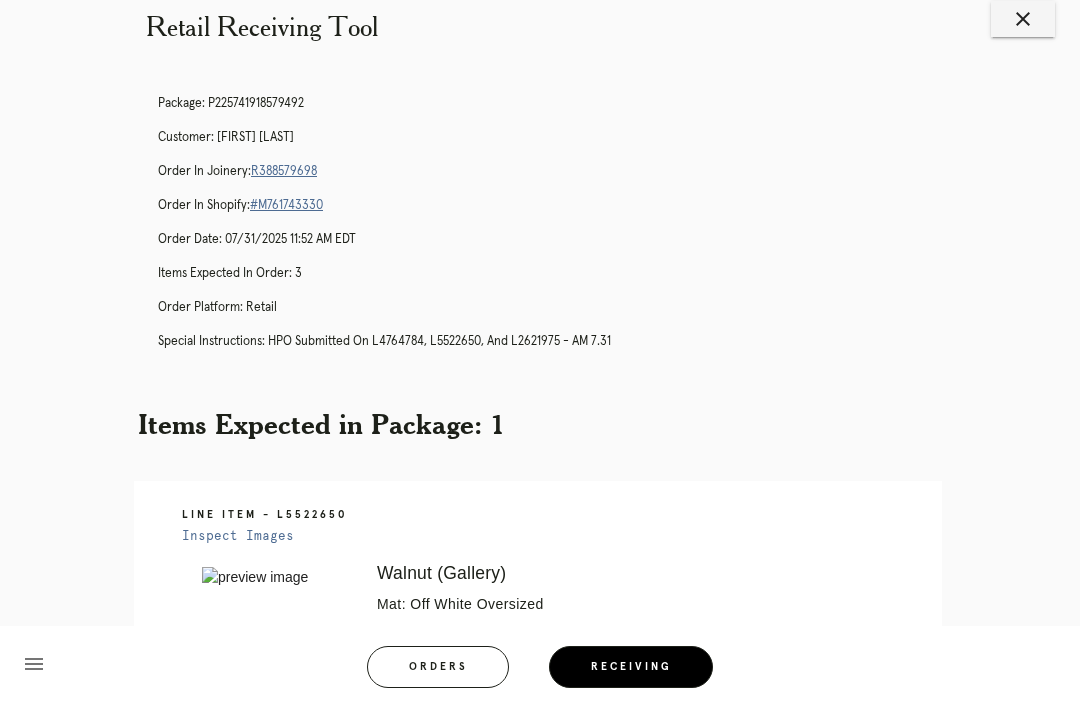 scroll, scrollTop: 0, scrollLeft: 0, axis: both 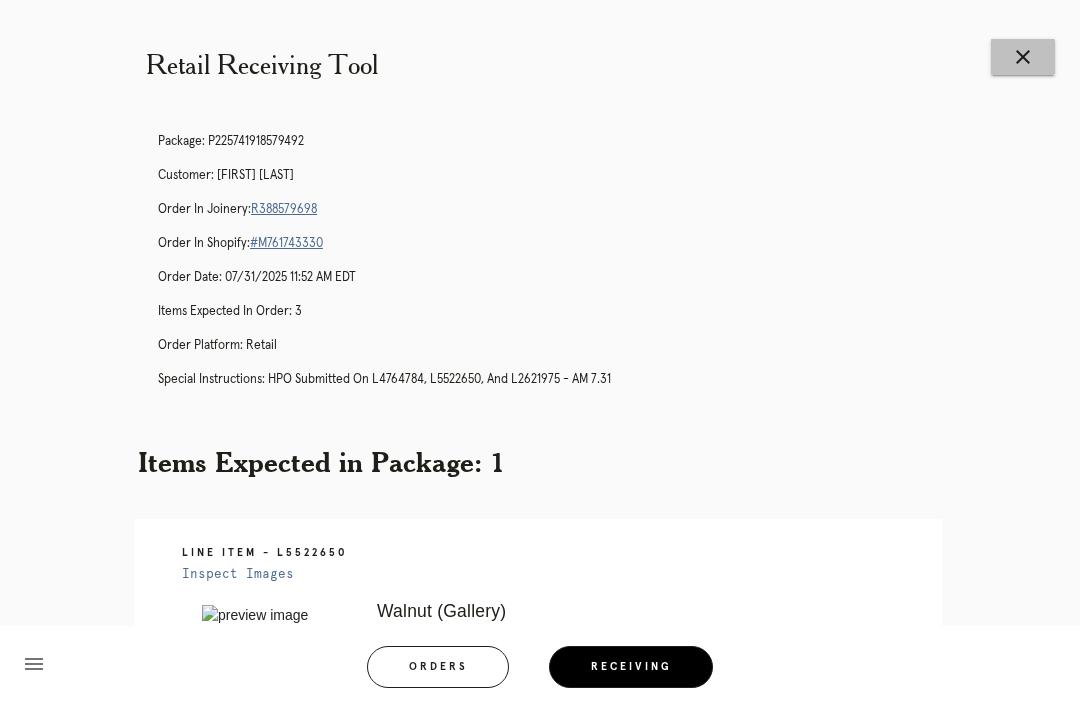 click on "close" at bounding box center [1023, 57] 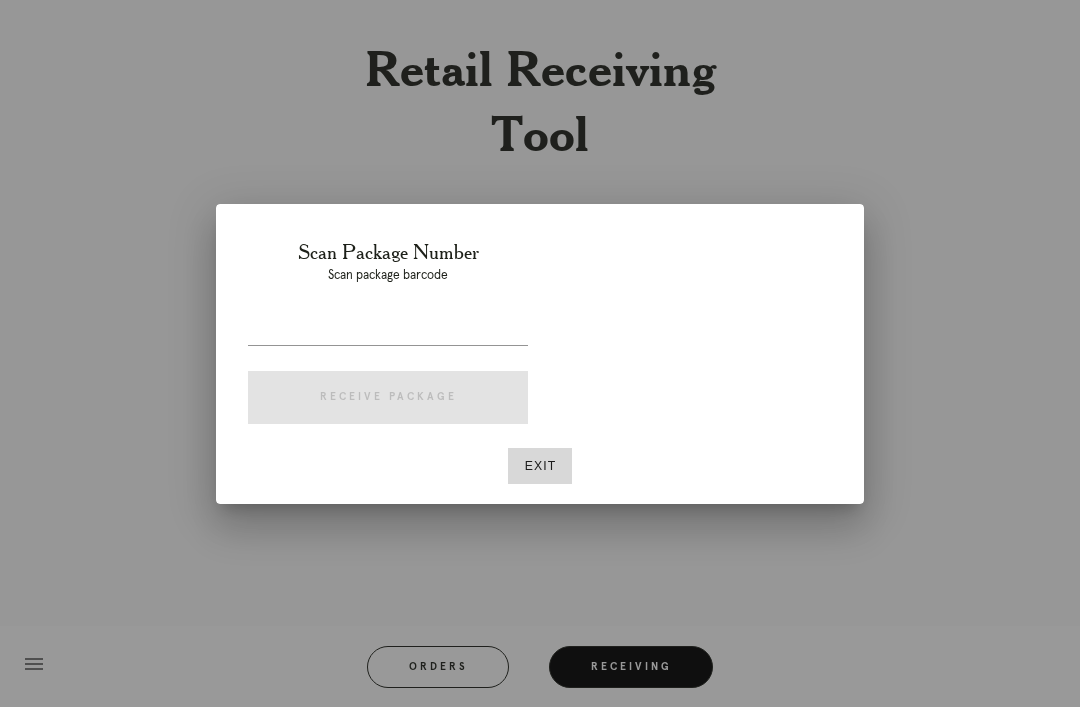 scroll, scrollTop: 0, scrollLeft: 0, axis: both 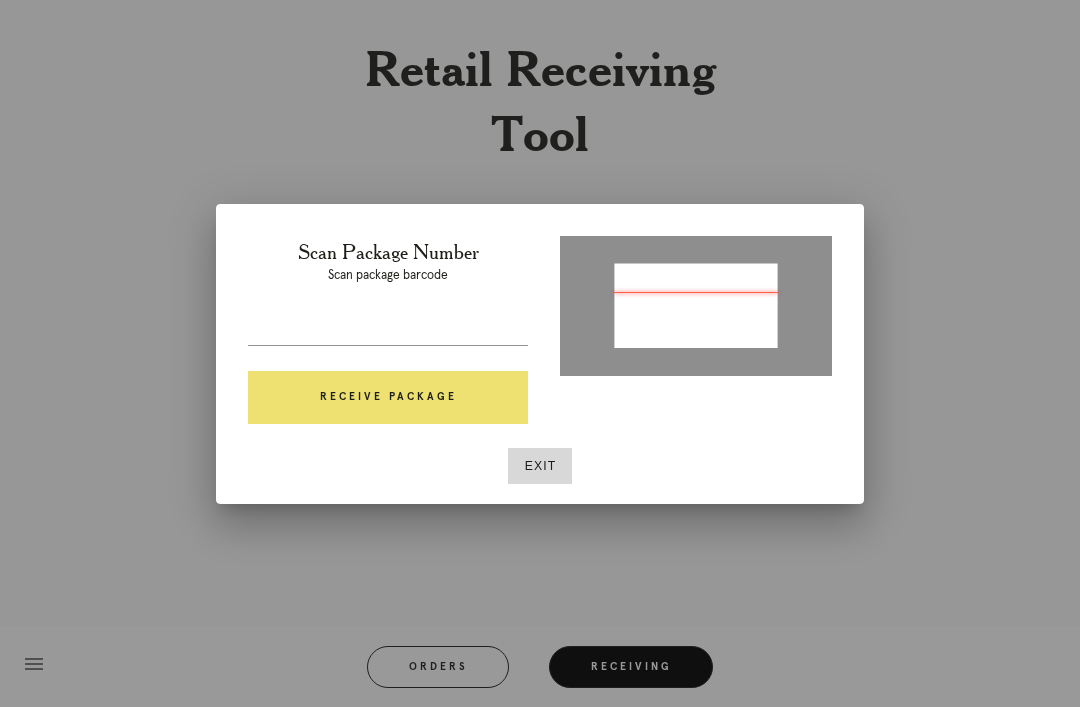 type on "P512996816333423" 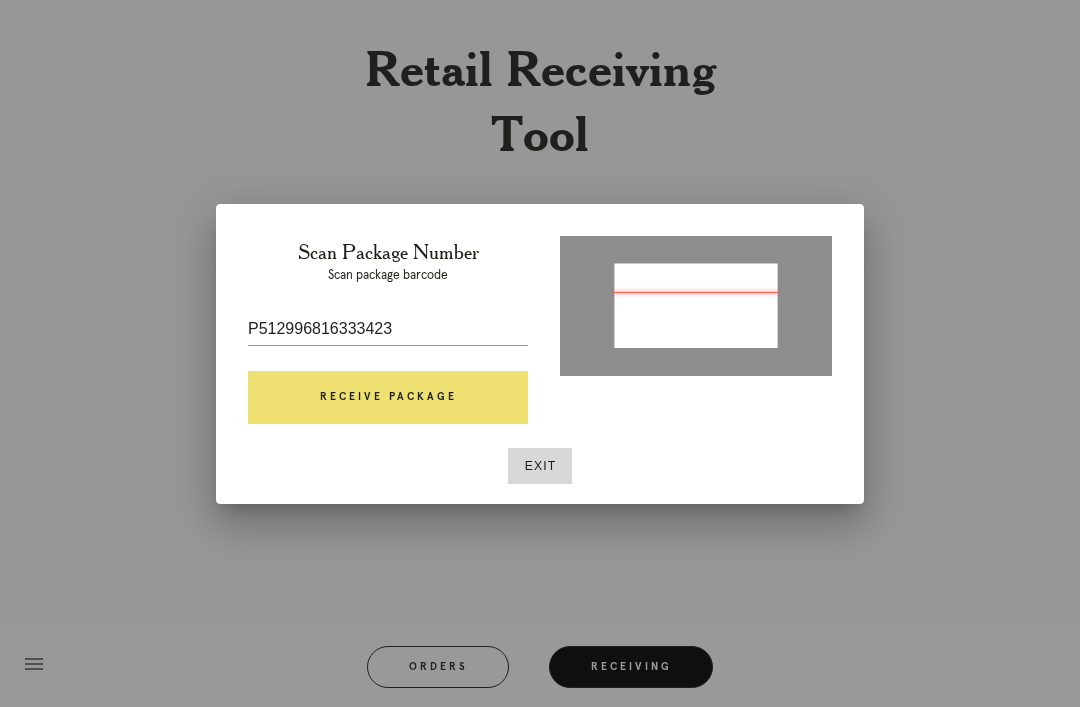 click on "Receive Package" at bounding box center (388, 398) 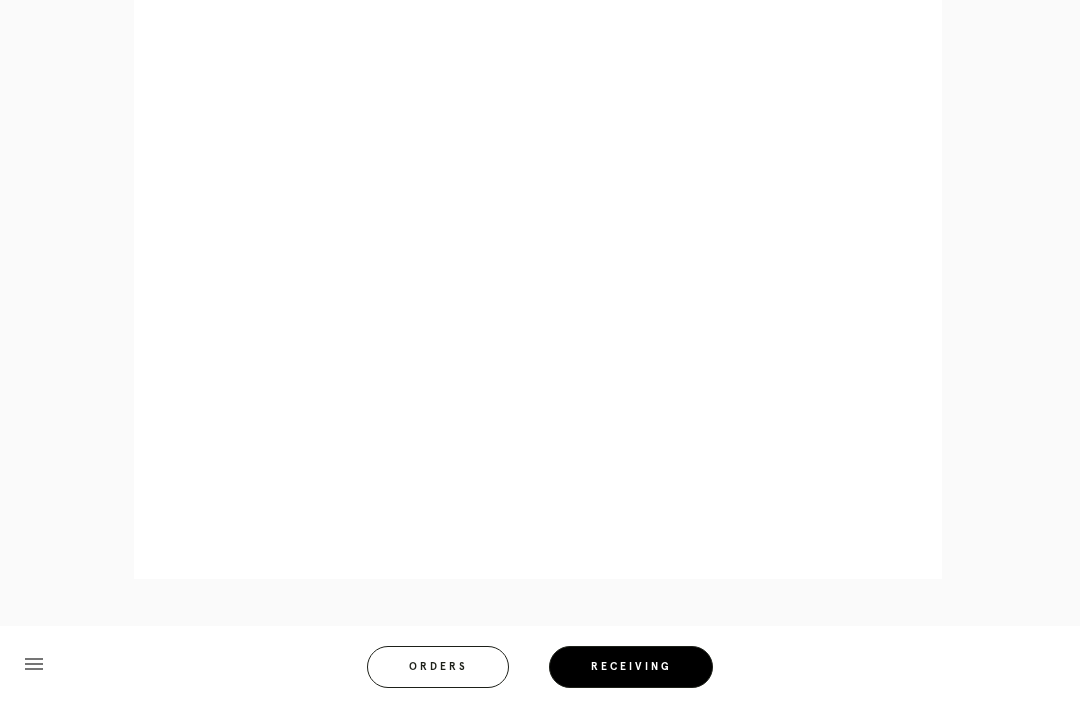 scroll, scrollTop: 944, scrollLeft: 0, axis: vertical 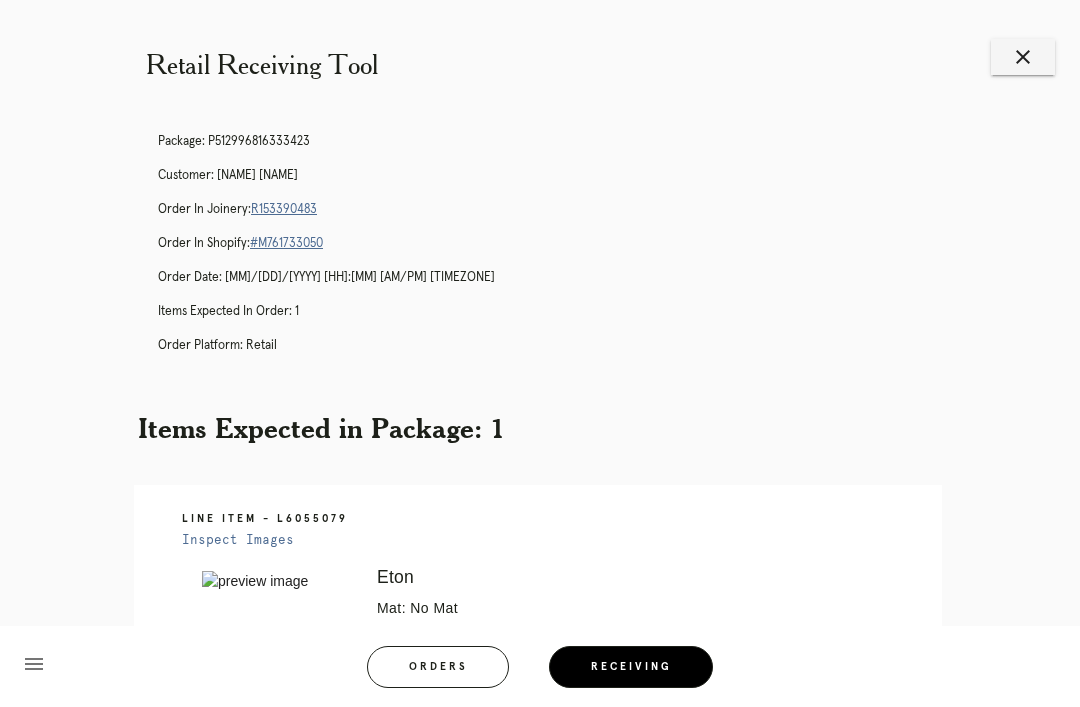 click on "close" at bounding box center [1023, 57] 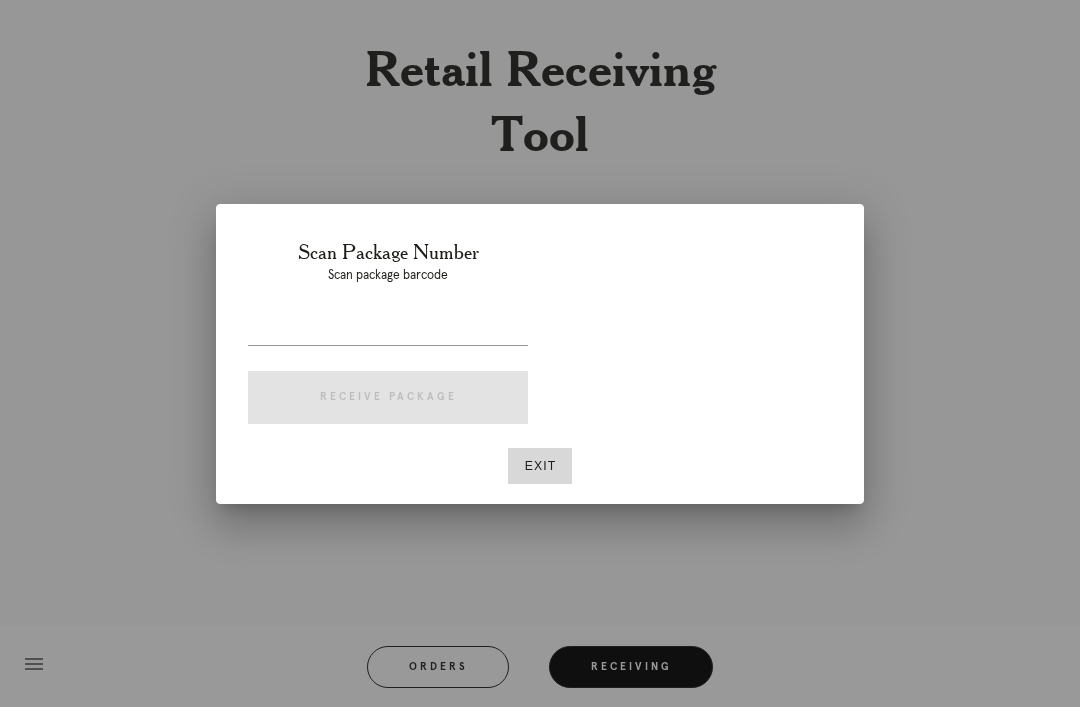 scroll, scrollTop: 0, scrollLeft: 0, axis: both 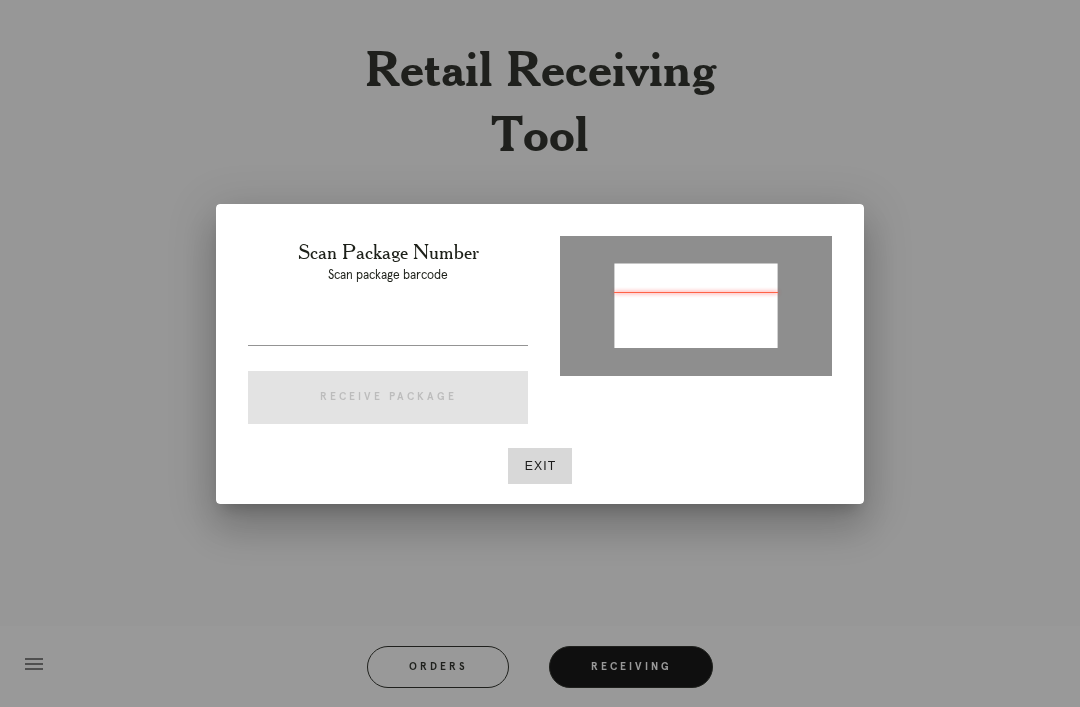 type on "P939996713147589" 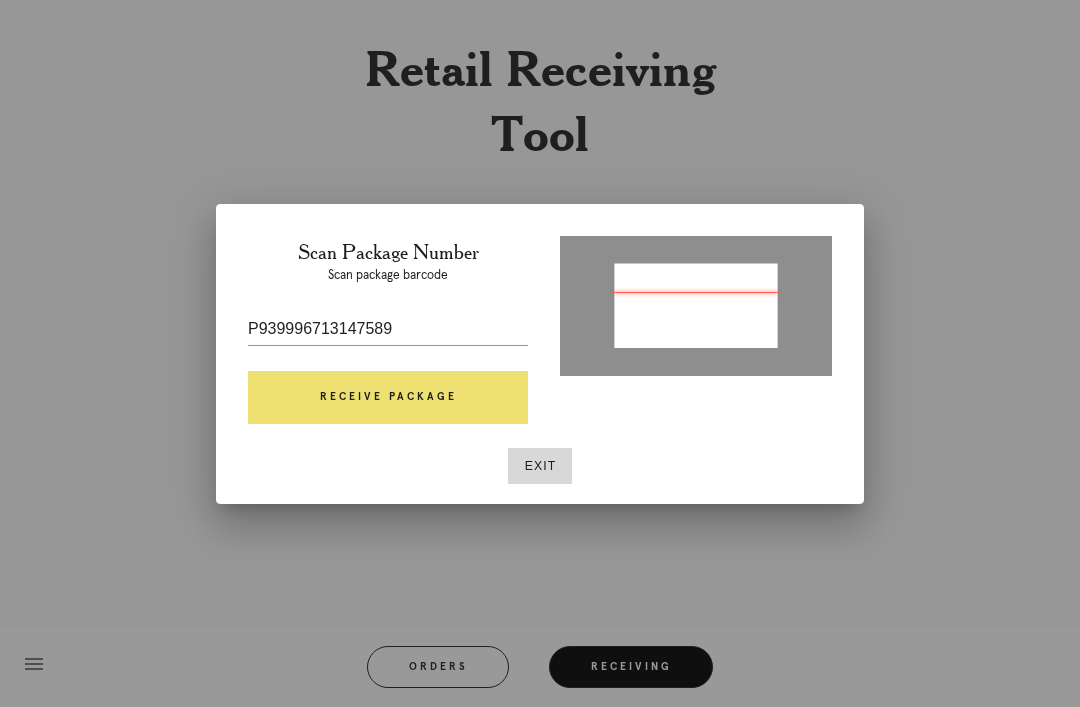 click on "Receive Package" at bounding box center [388, 398] 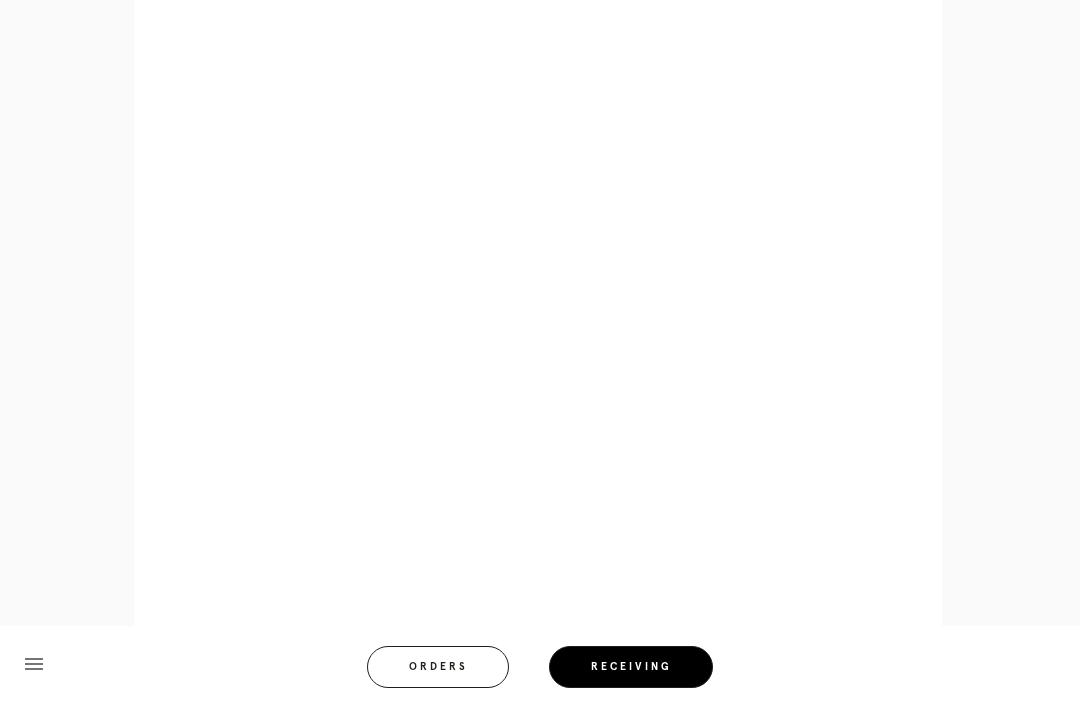 scroll, scrollTop: 858, scrollLeft: 0, axis: vertical 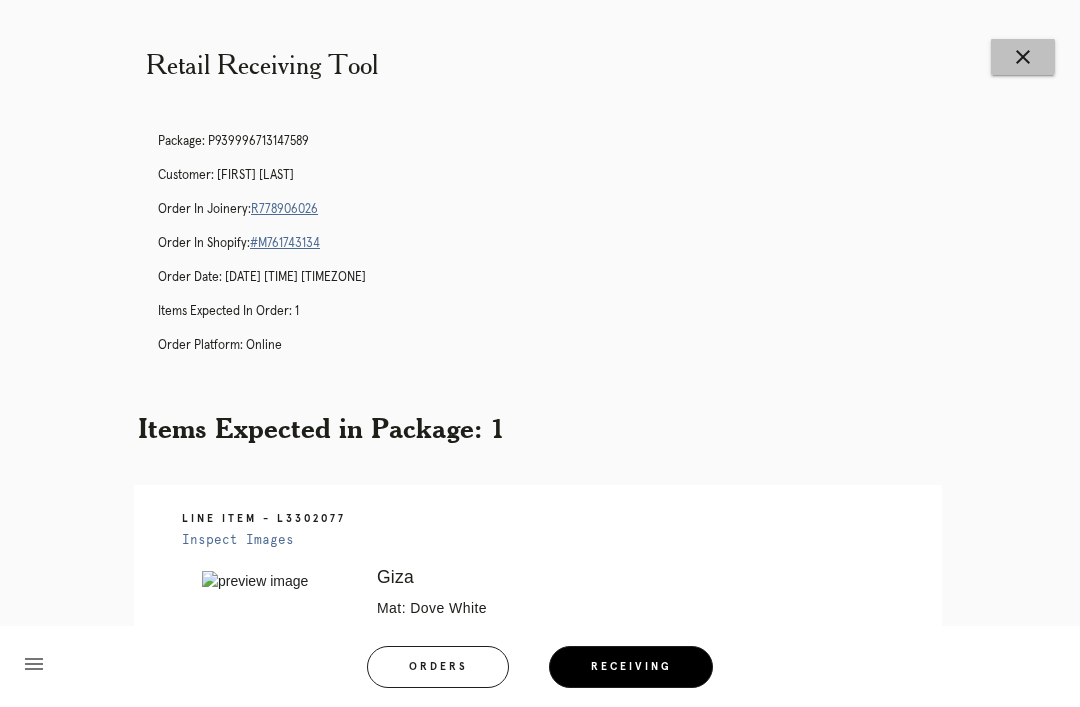 click on "close" at bounding box center (1023, 57) 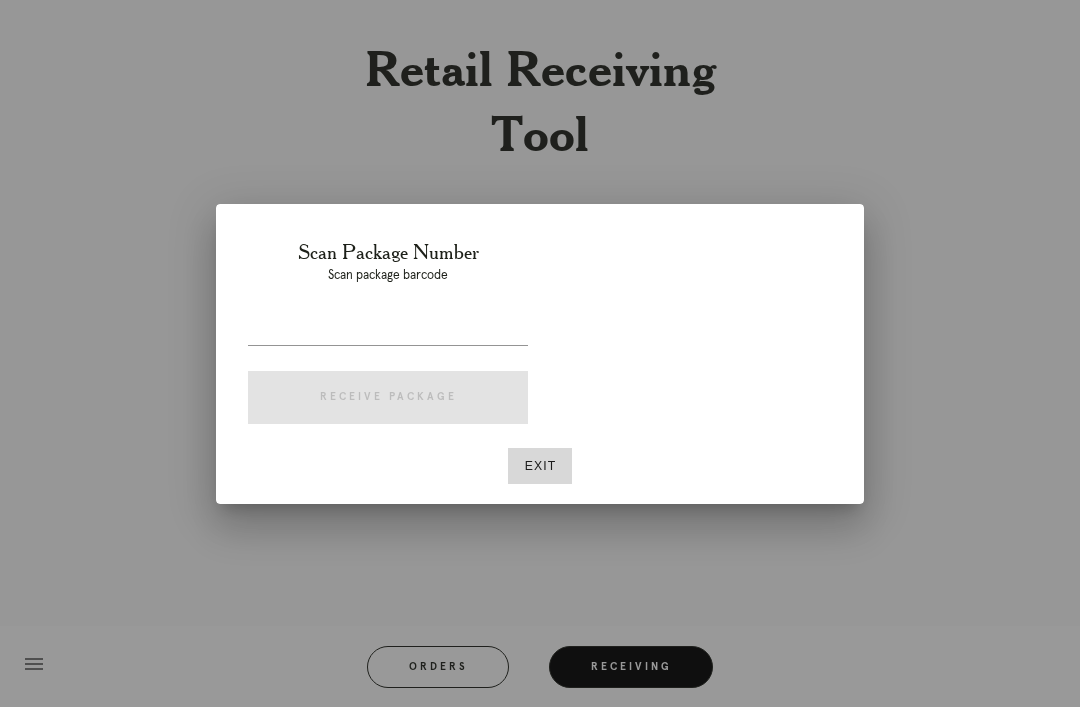 scroll, scrollTop: 0, scrollLeft: 0, axis: both 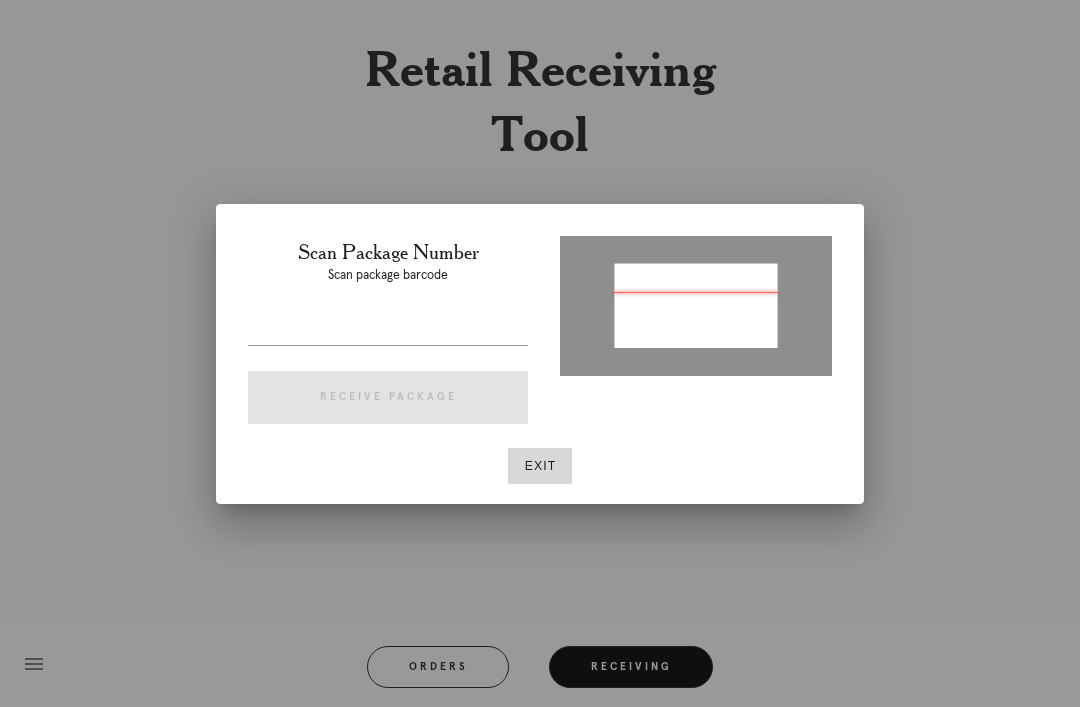 type on "[NUMBER]" 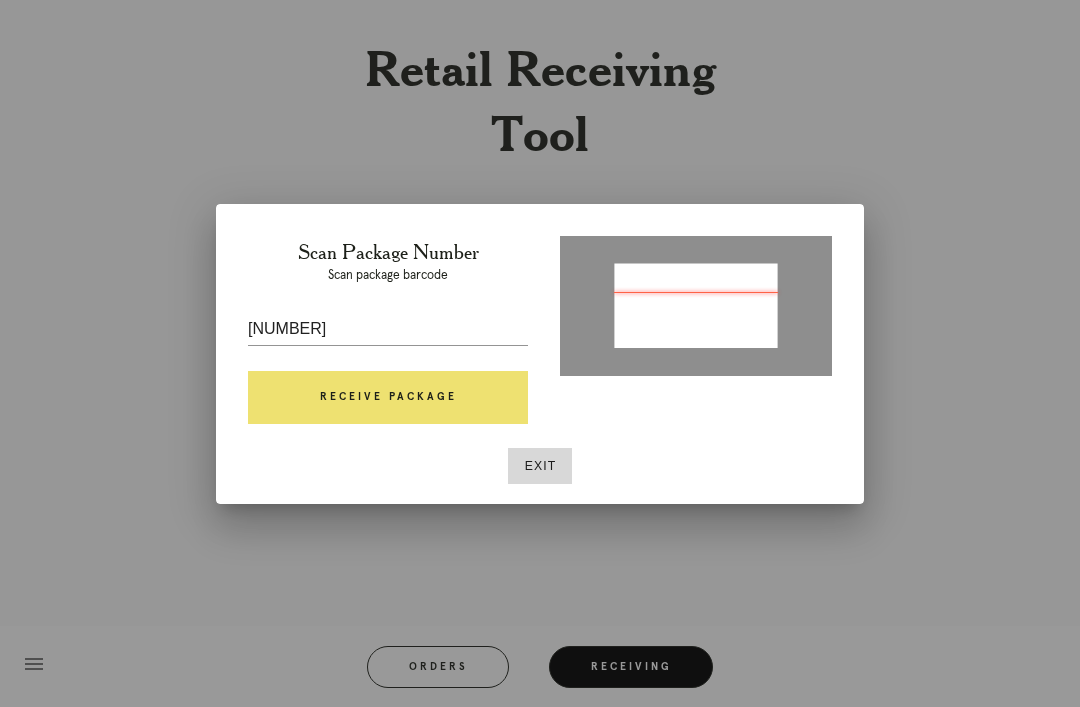 click on "Receive Package" at bounding box center [388, 398] 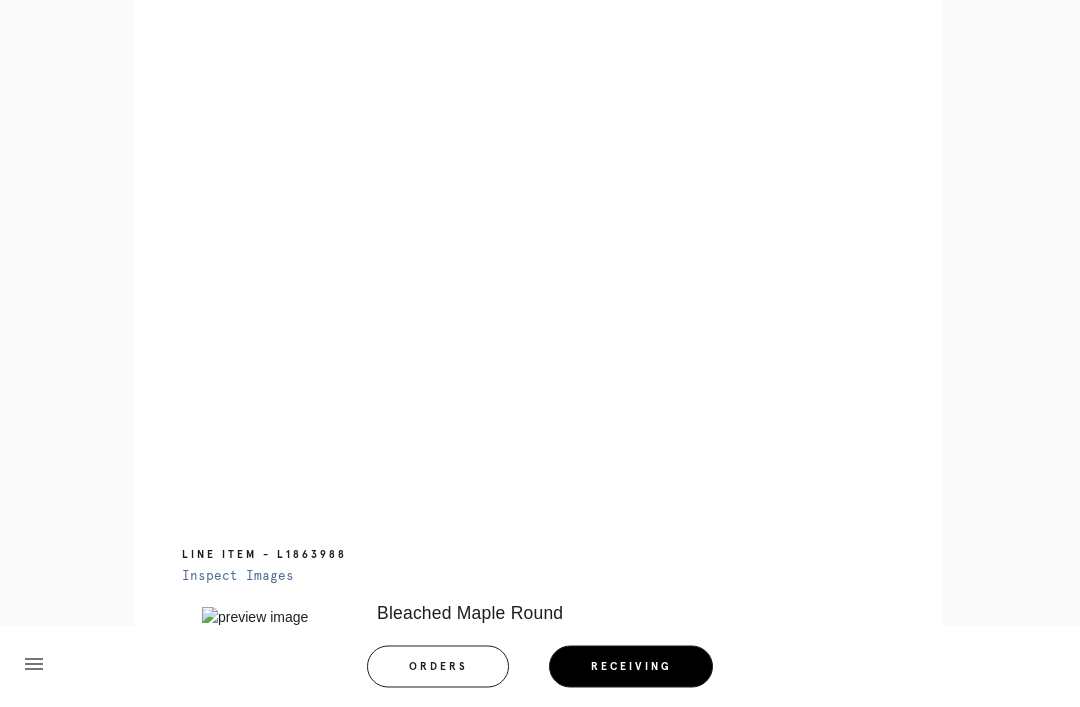 scroll, scrollTop: 872, scrollLeft: 0, axis: vertical 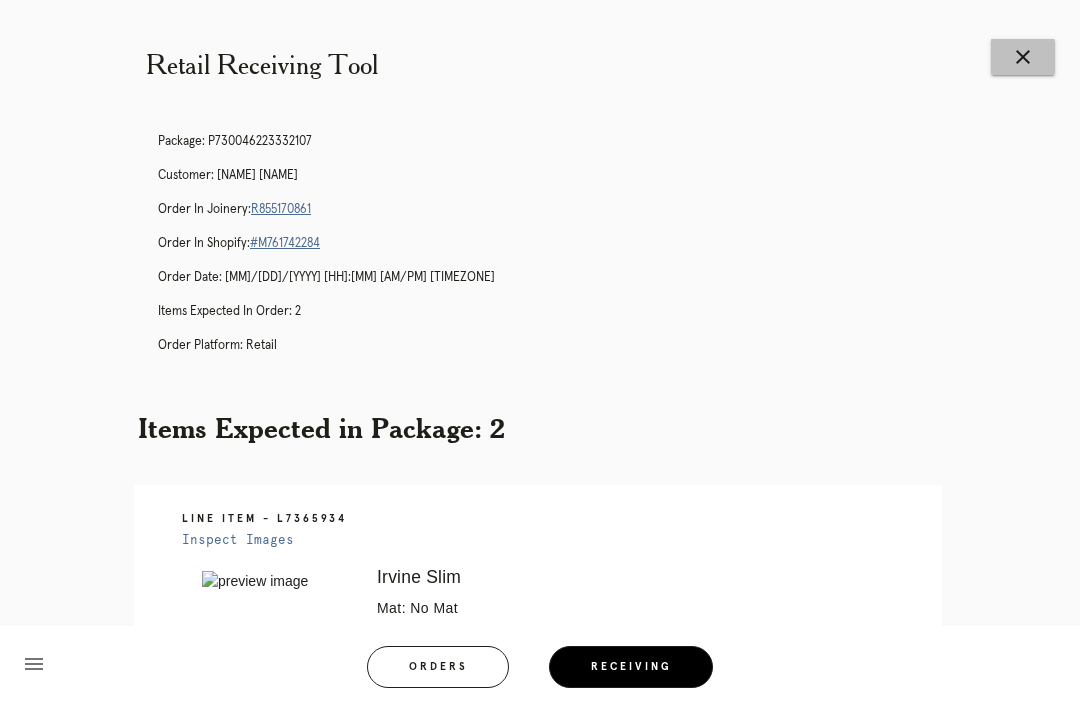 click on "close" at bounding box center (1023, 57) 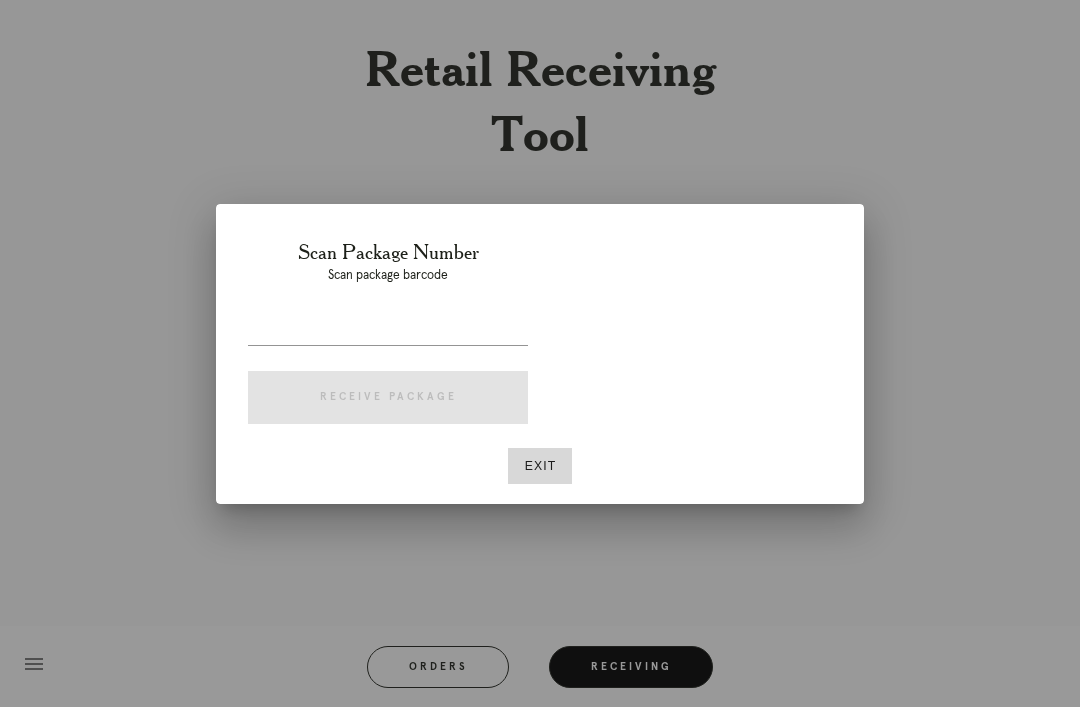 scroll, scrollTop: 0, scrollLeft: 0, axis: both 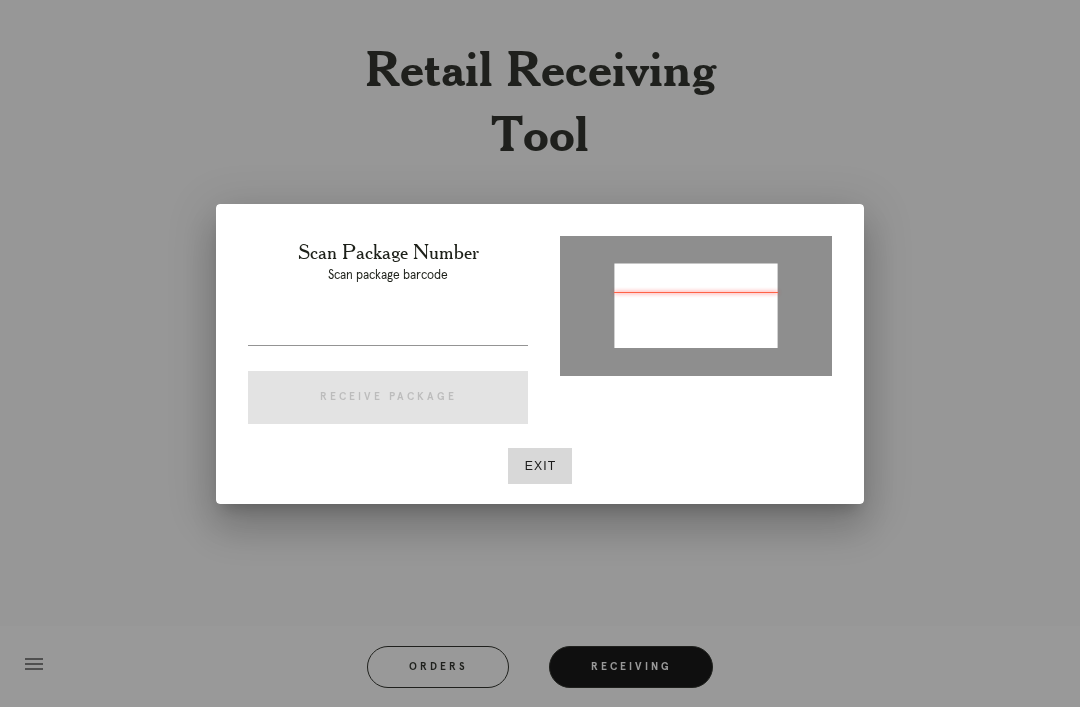 type on "P124693865627998" 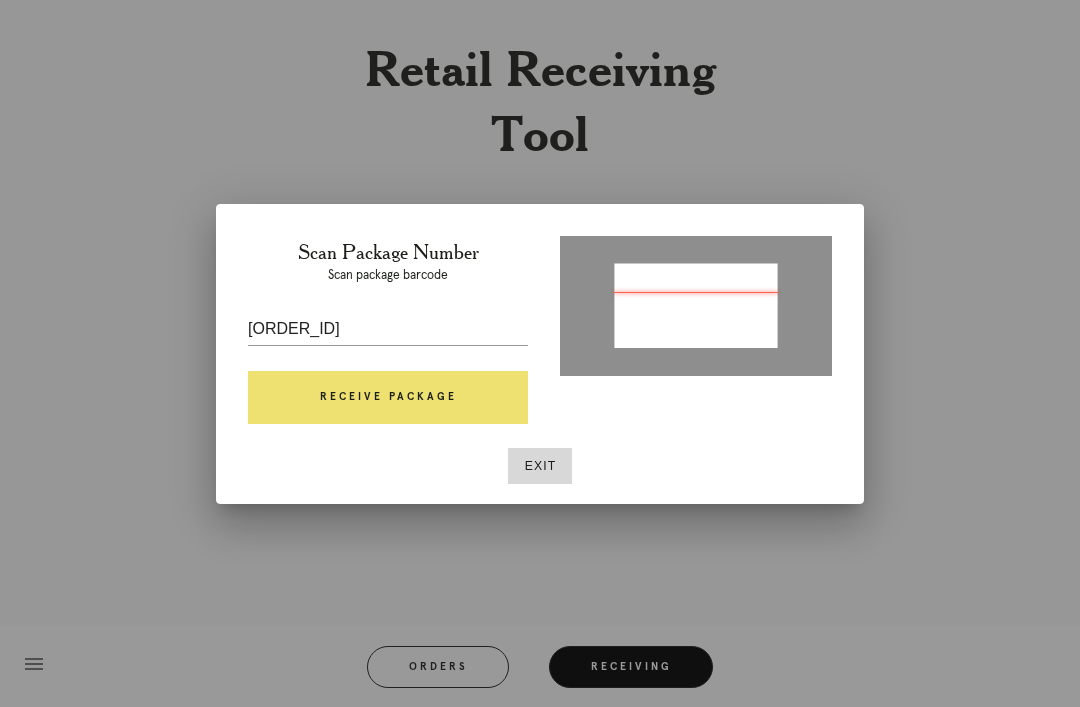 click on "Receive Package" at bounding box center [388, 398] 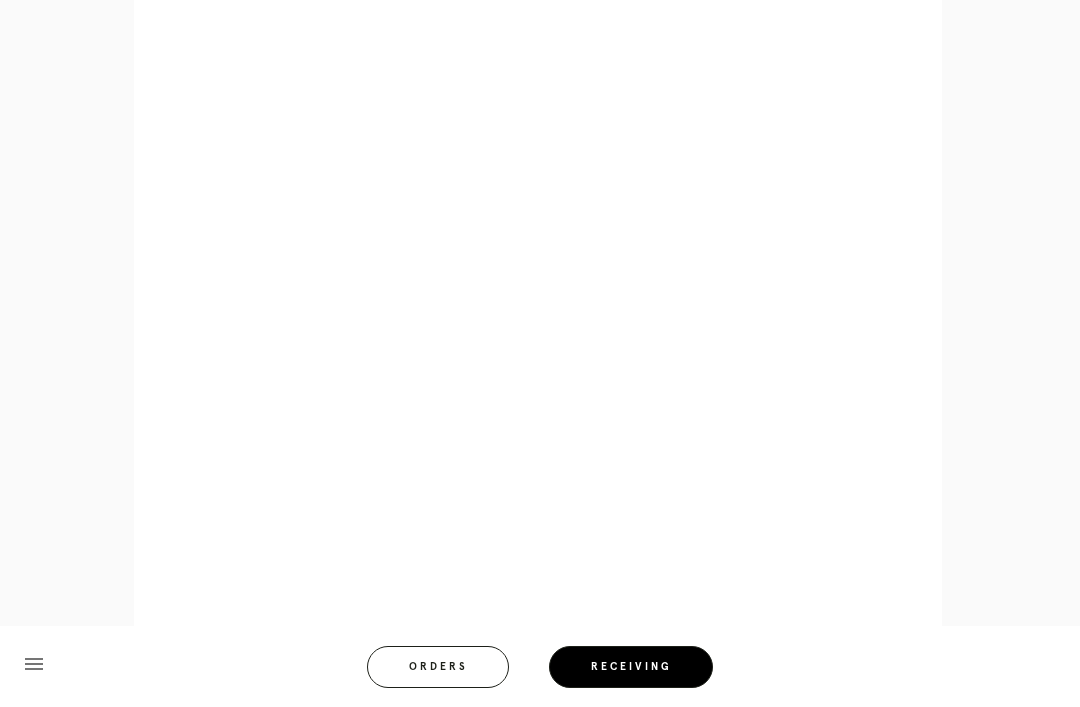 scroll, scrollTop: 946, scrollLeft: 0, axis: vertical 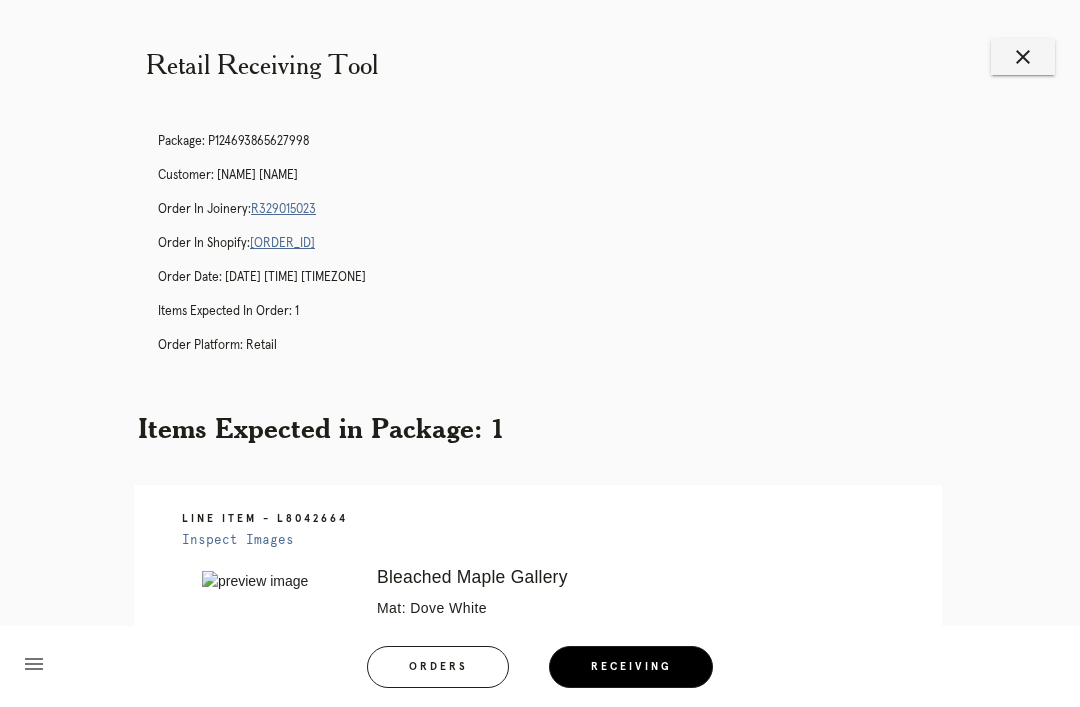 click on "close" at bounding box center (1023, 57) 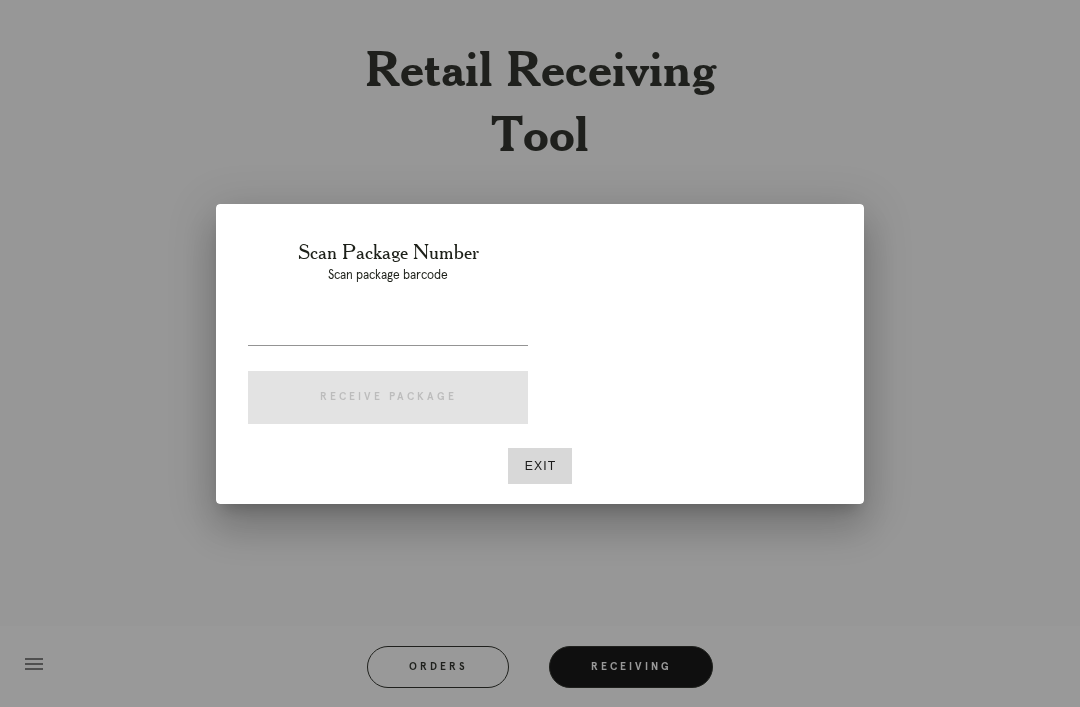 scroll, scrollTop: 0, scrollLeft: 0, axis: both 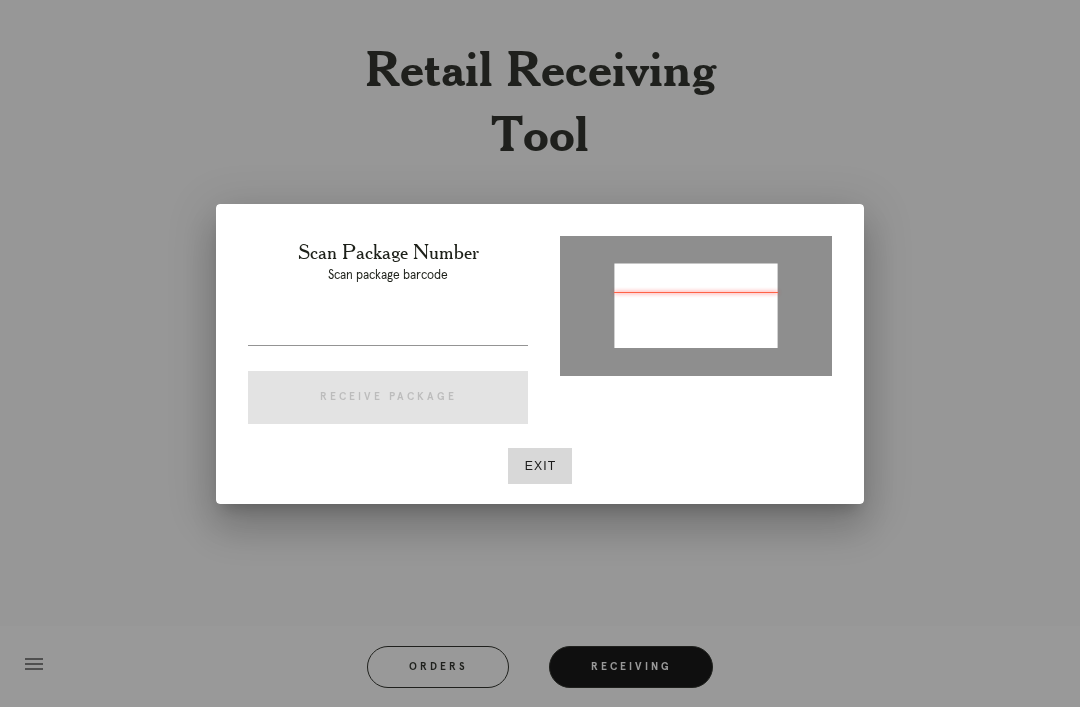 type on "P609894147521367" 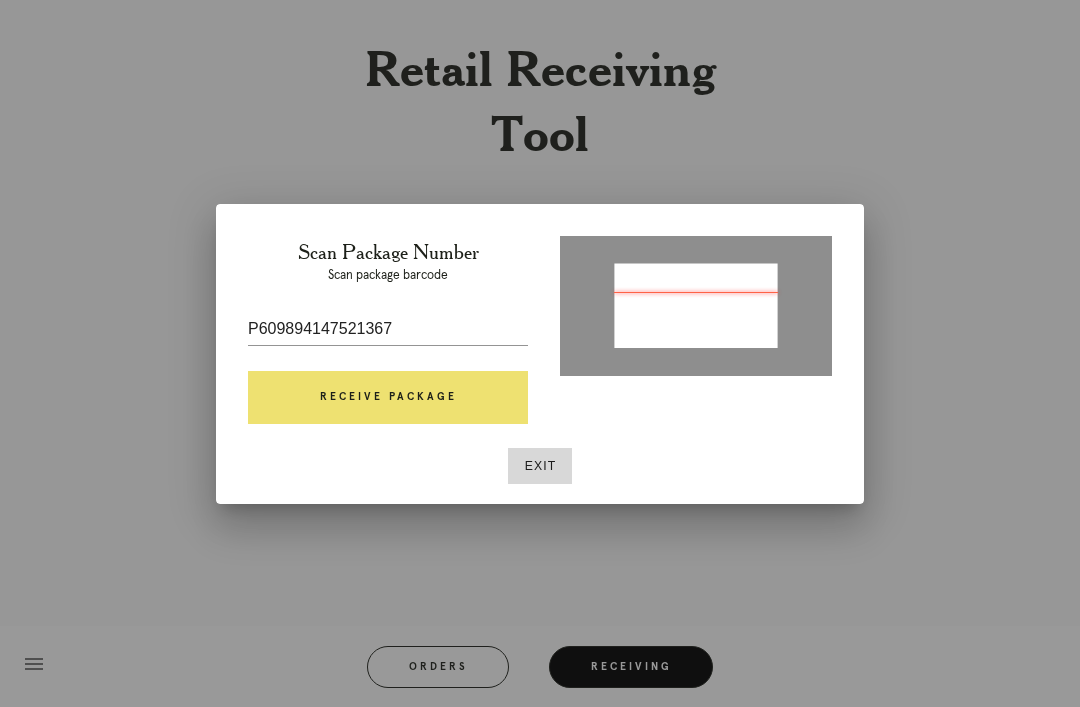 click on "Receive Package" at bounding box center [388, 398] 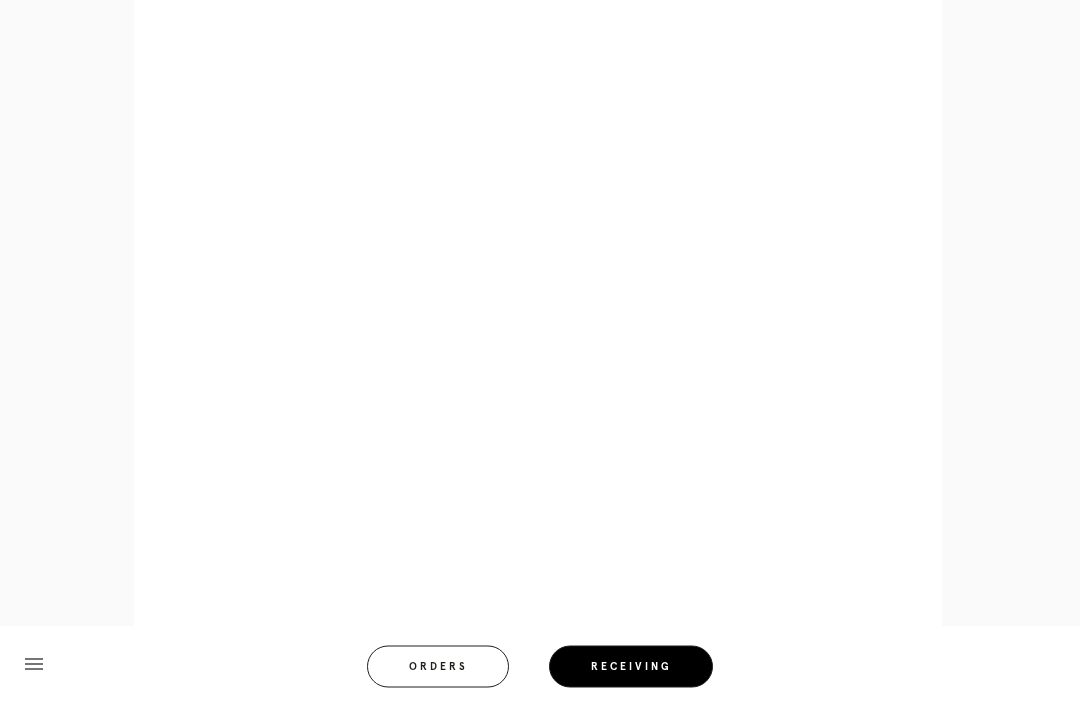 scroll, scrollTop: 1140, scrollLeft: 0, axis: vertical 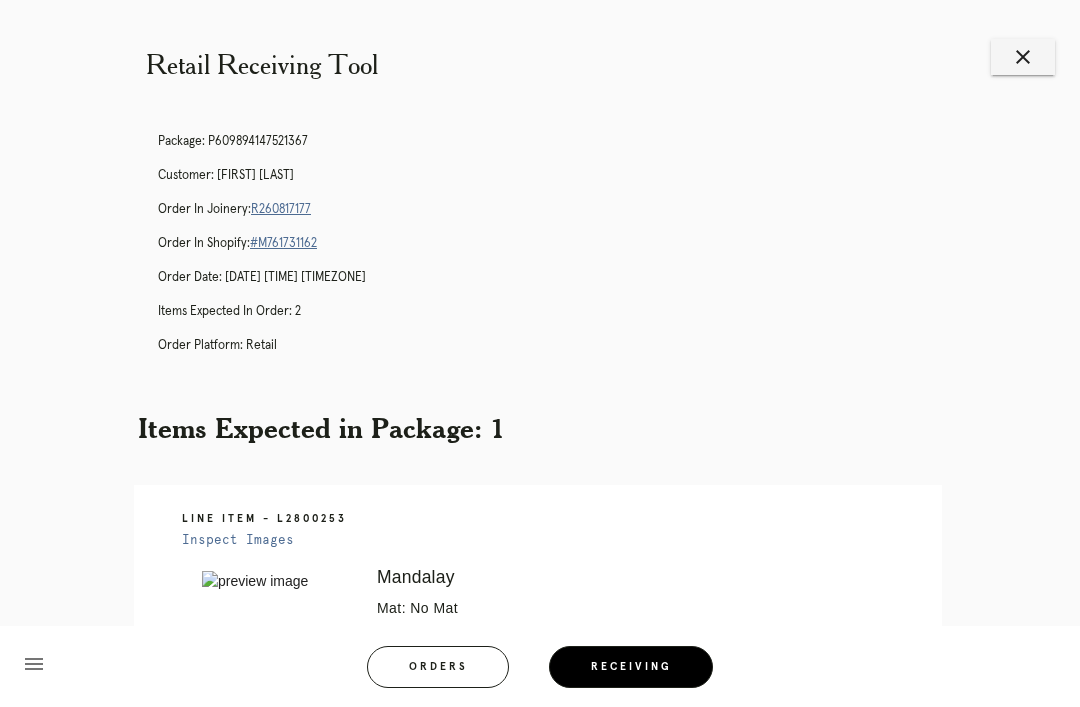 click on "close" at bounding box center [1023, 57] 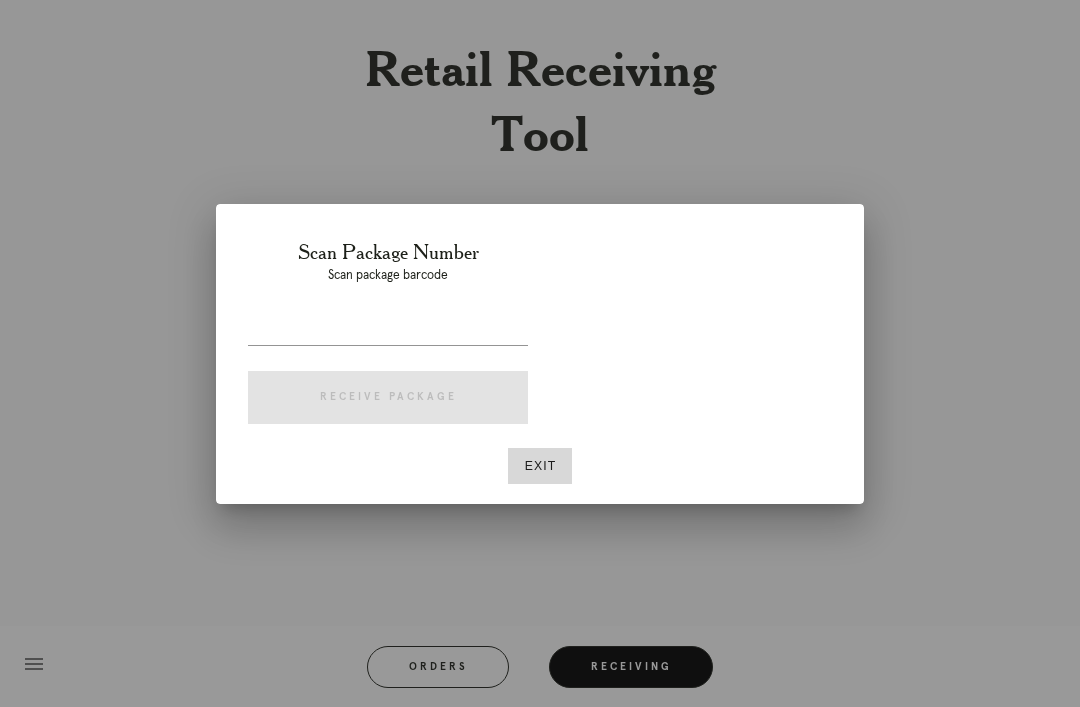 scroll, scrollTop: 0, scrollLeft: 0, axis: both 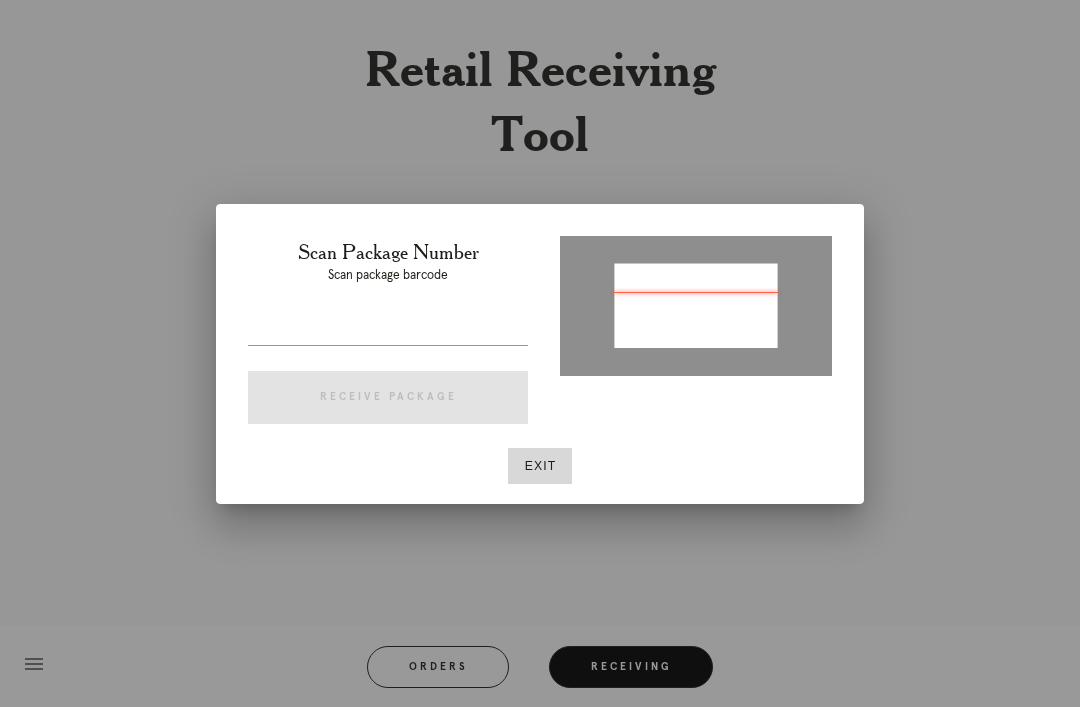 type on "P667286766196894" 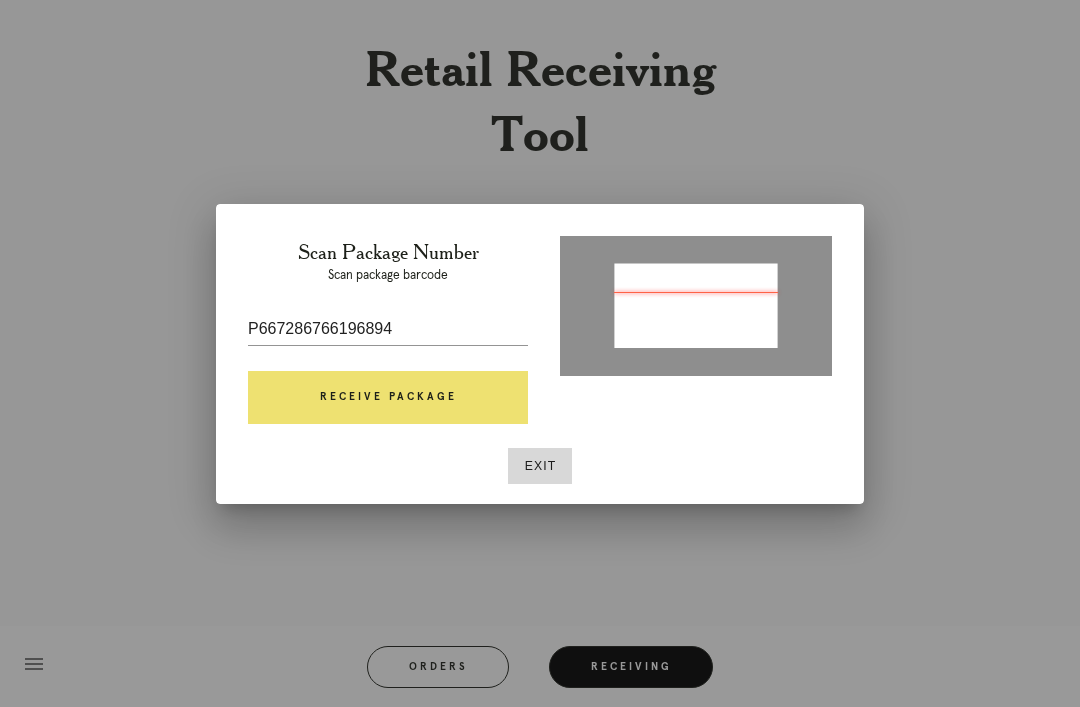 click on "Receive Package" at bounding box center [388, 398] 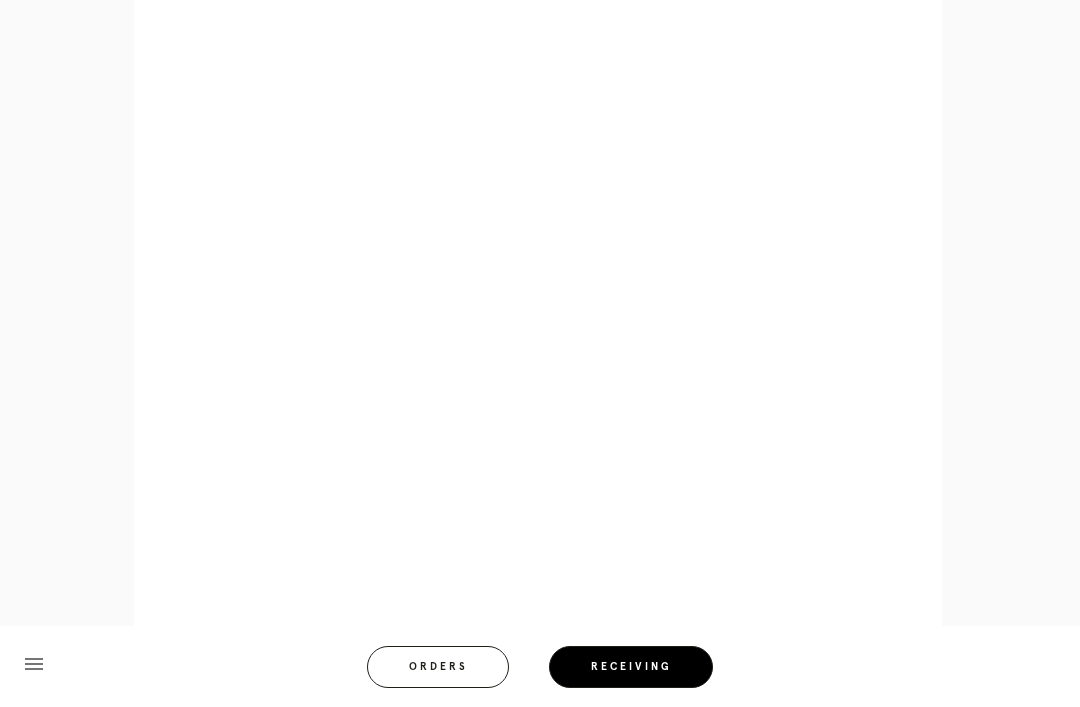scroll, scrollTop: 858, scrollLeft: 0, axis: vertical 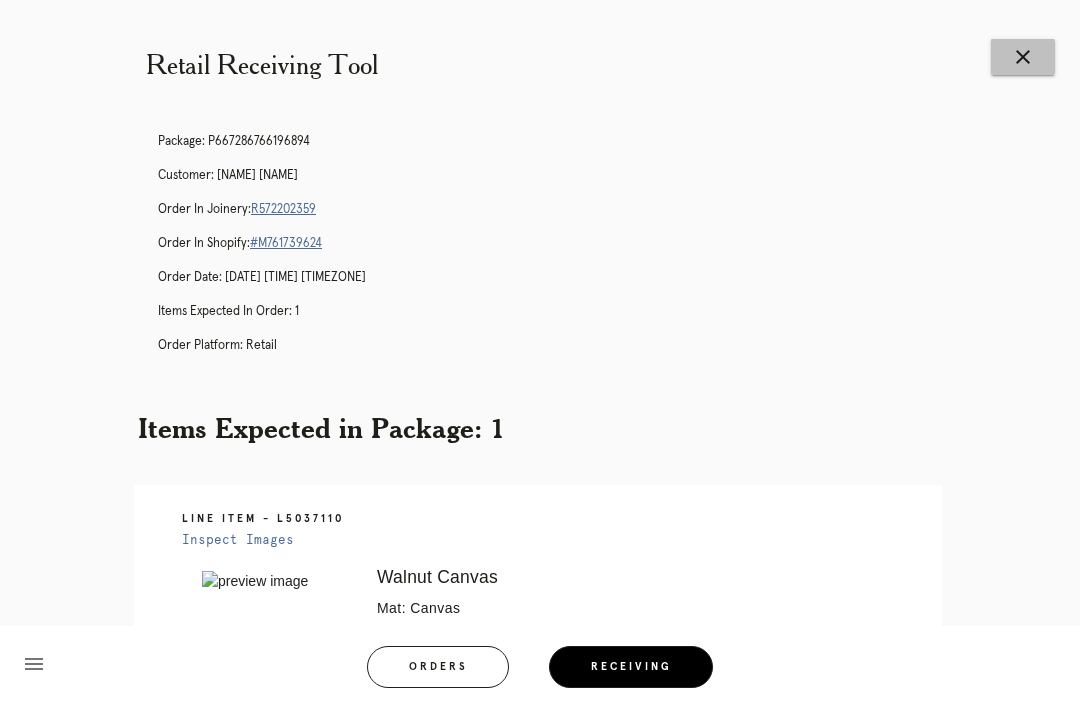 click on "close" at bounding box center (1023, 57) 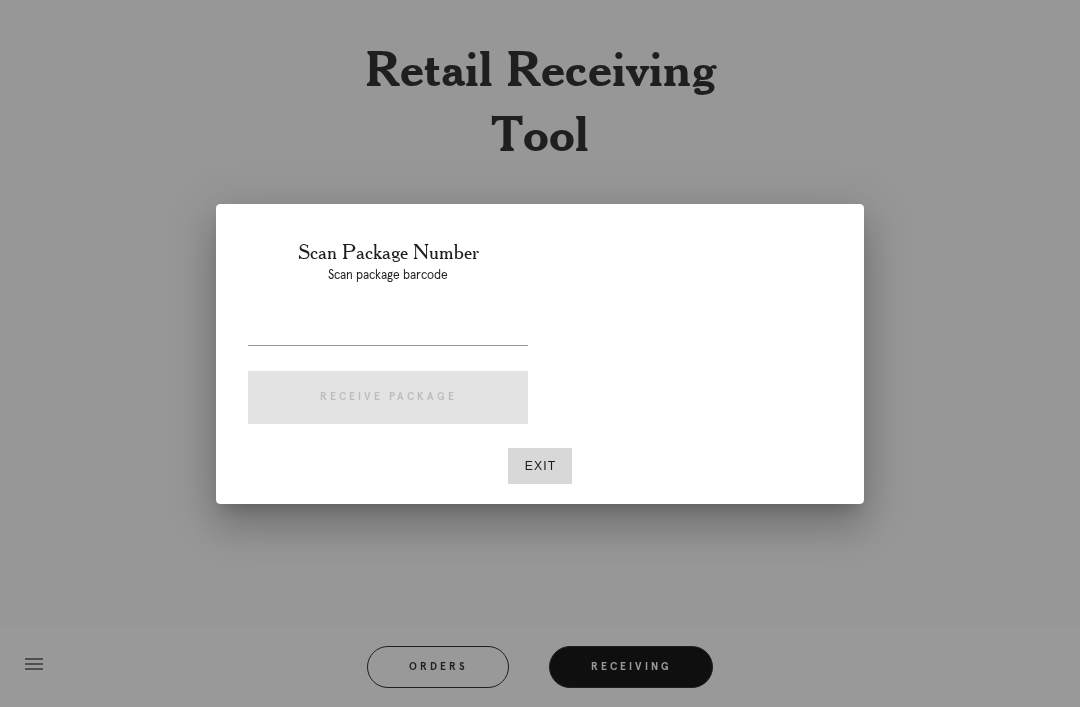 scroll, scrollTop: 0, scrollLeft: 0, axis: both 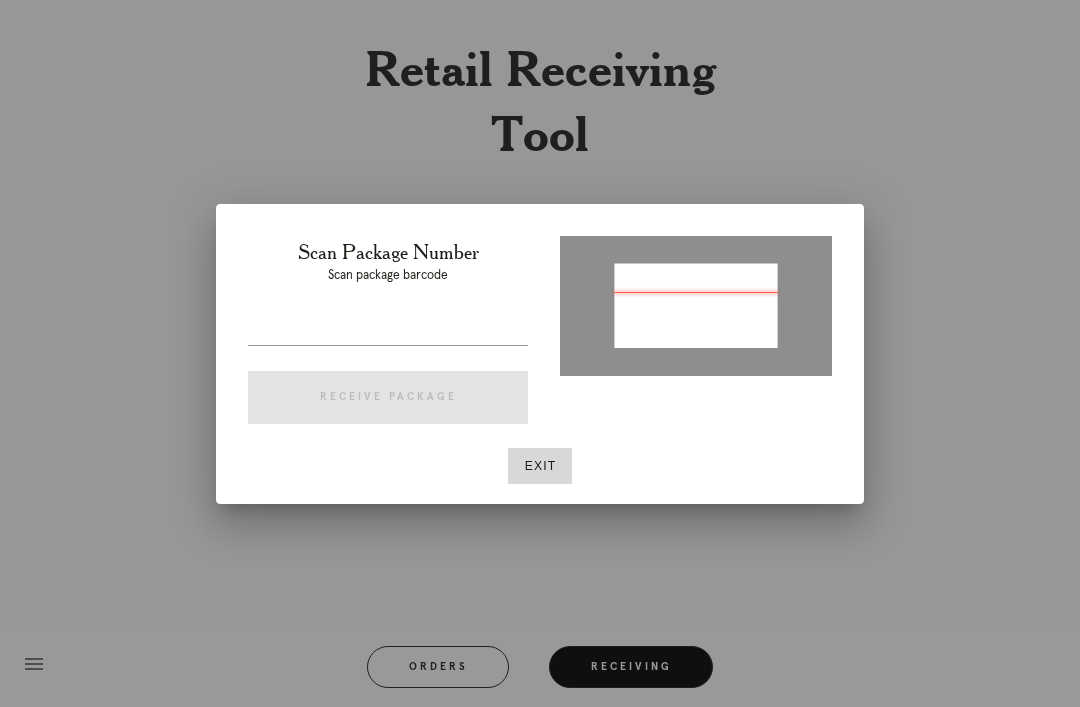 type on "P866275490197524" 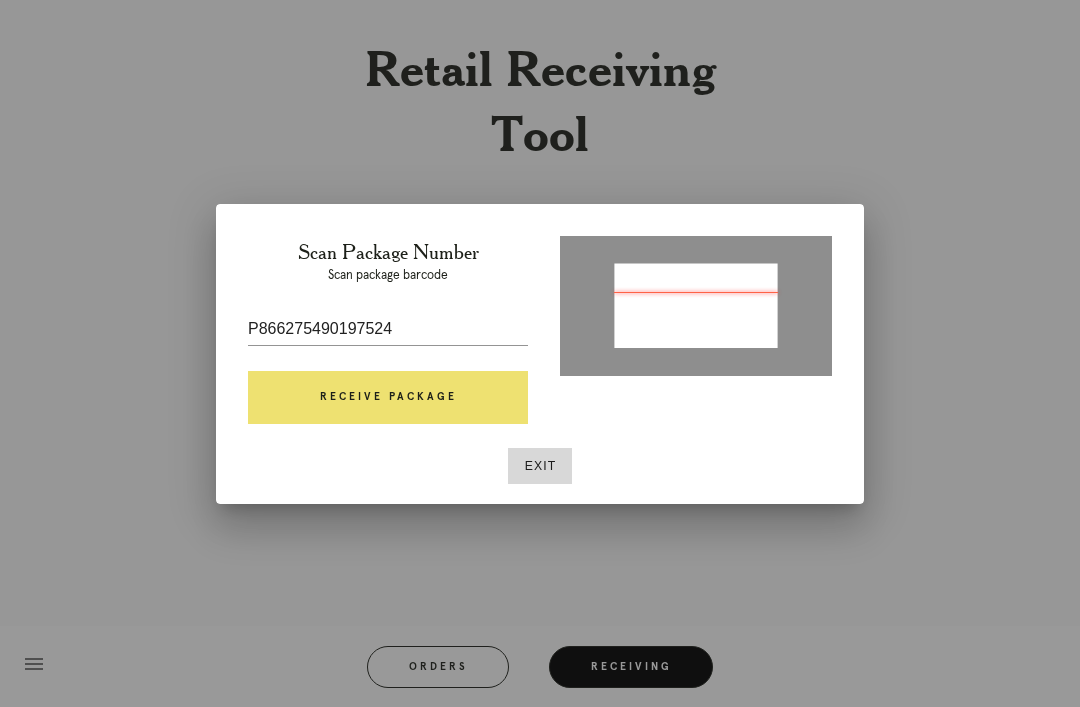 click on "Receive Package" at bounding box center (388, 398) 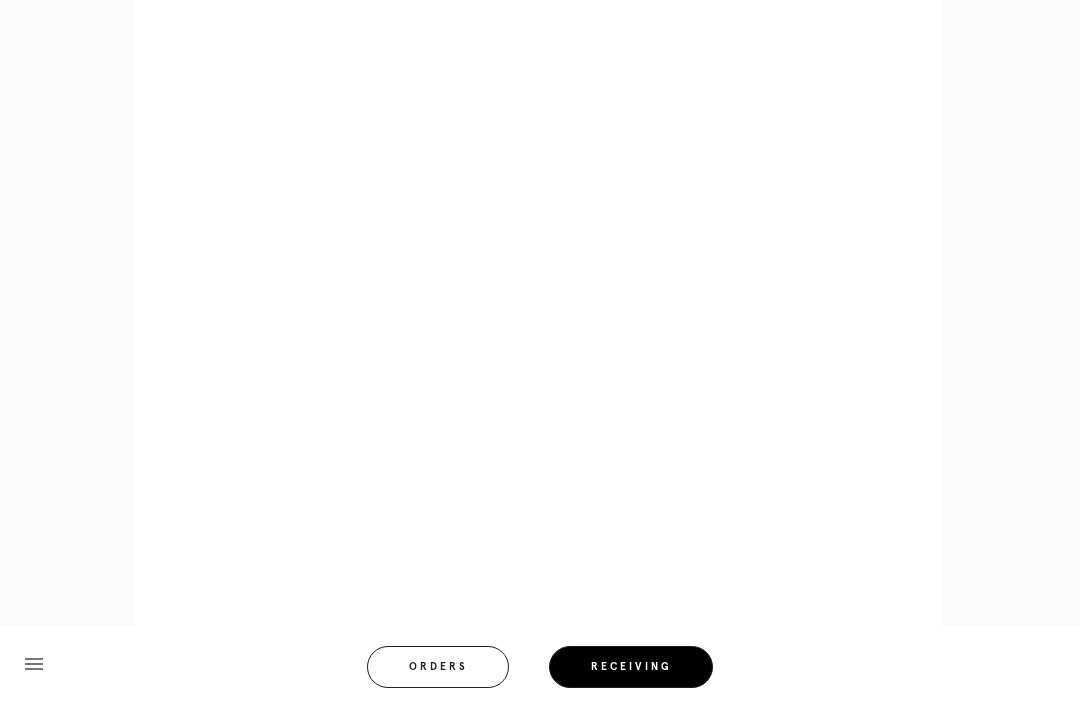 scroll, scrollTop: 858, scrollLeft: 0, axis: vertical 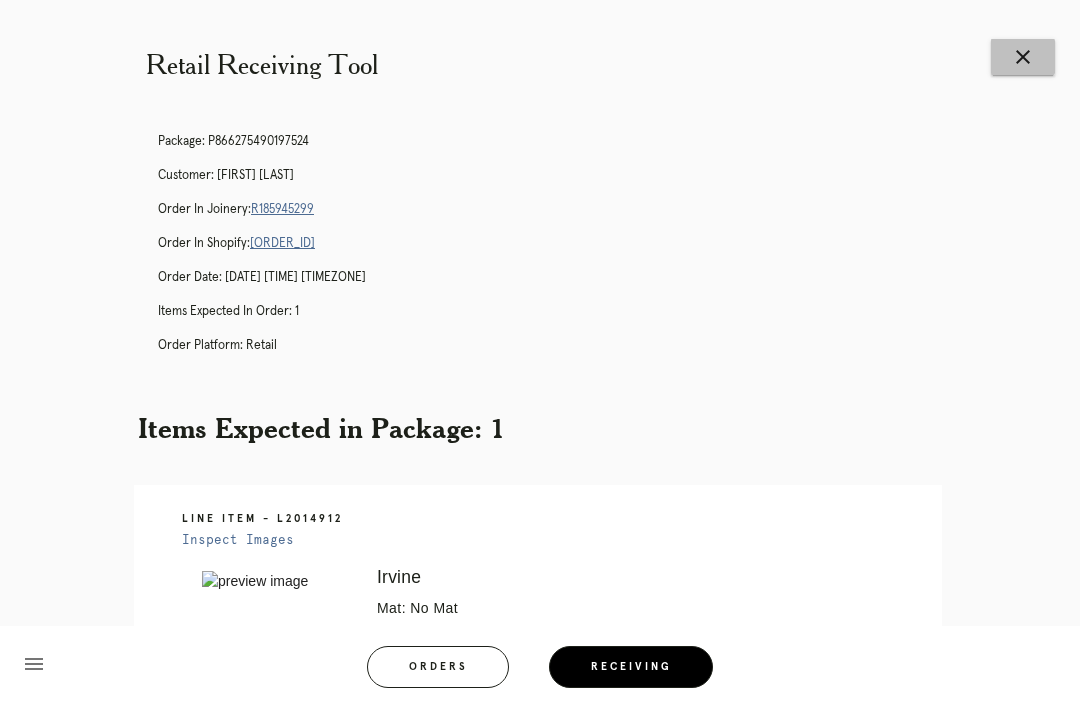 click on "close" at bounding box center (1023, 57) 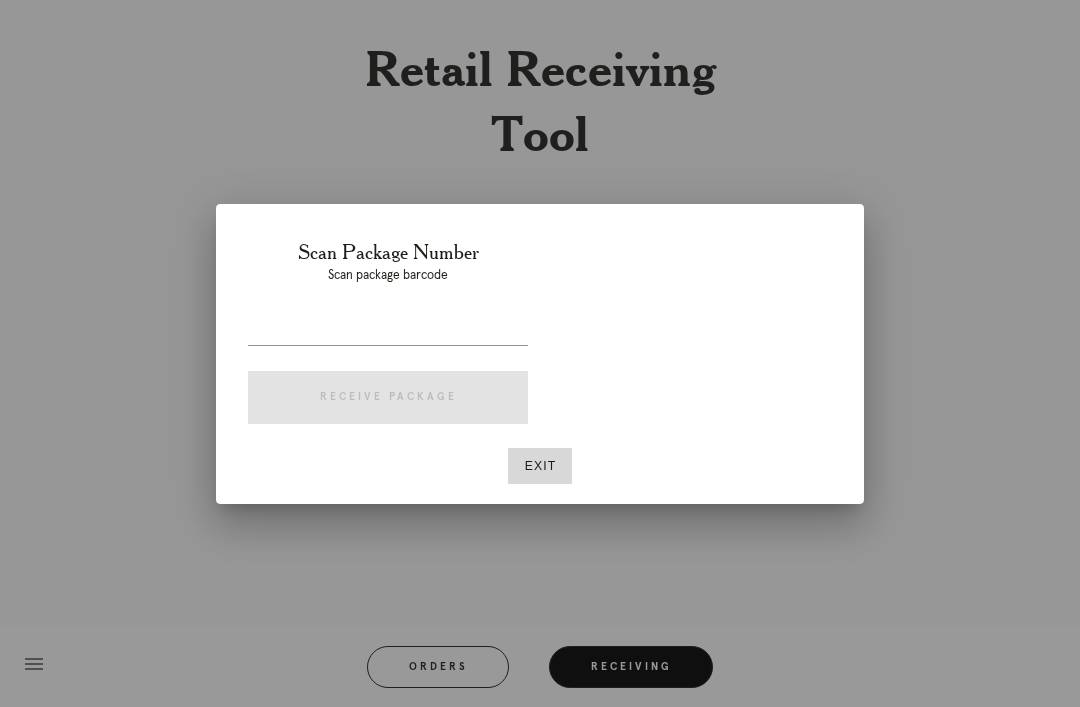 scroll, scrollTop: 0, scrollLeft: 0, axis: both 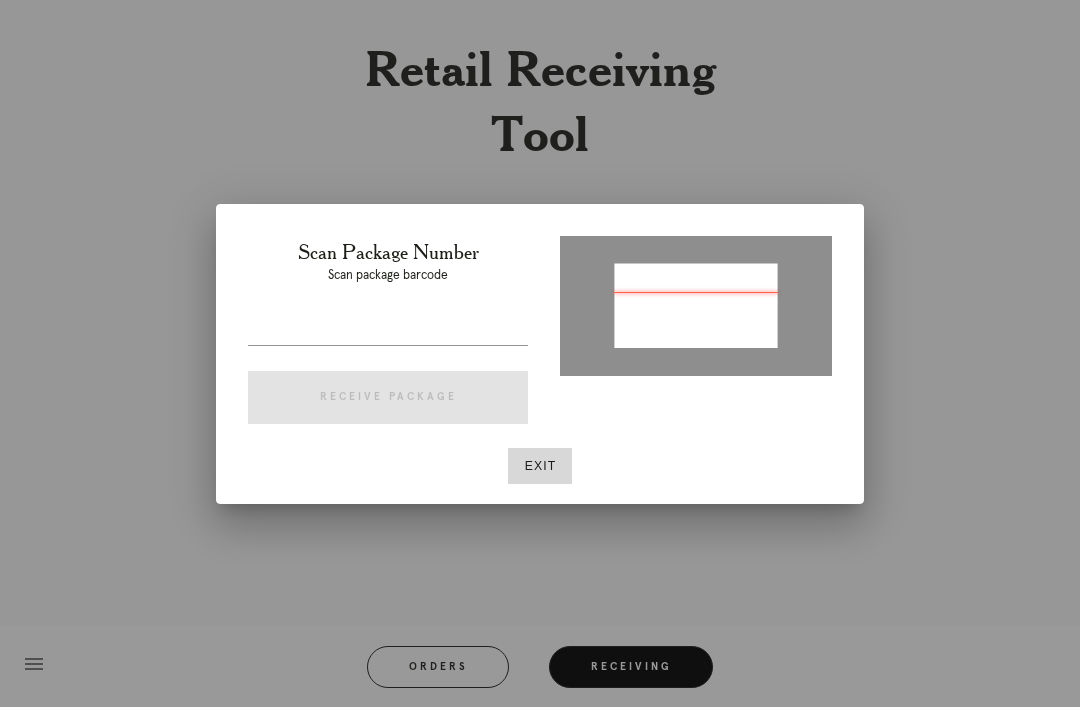 type on "P417017533174474" 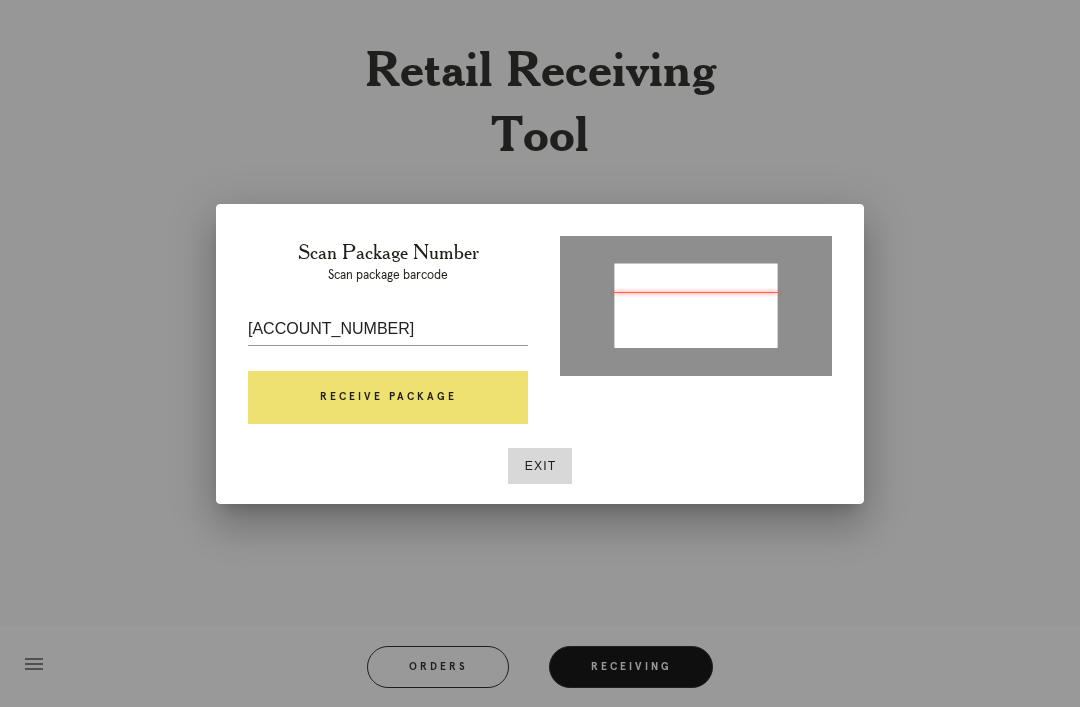 click on "Receive Package" at bounding box center [388, 398] 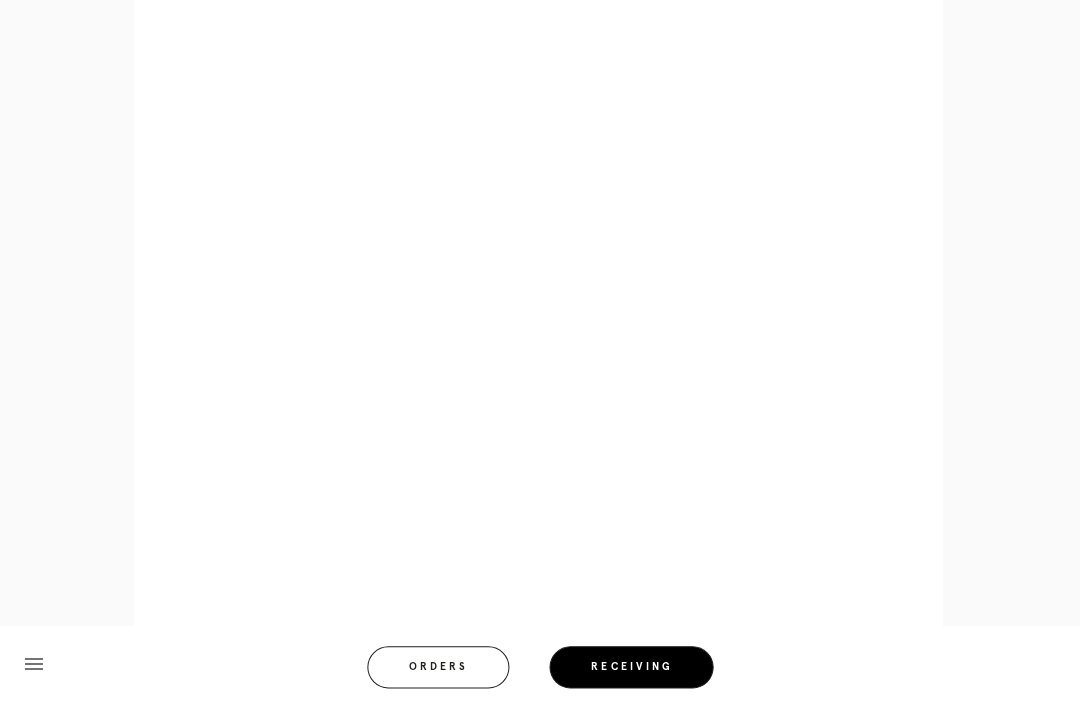 scroll, scrollTop: 928, scrollLeft: 0, axis: vertical 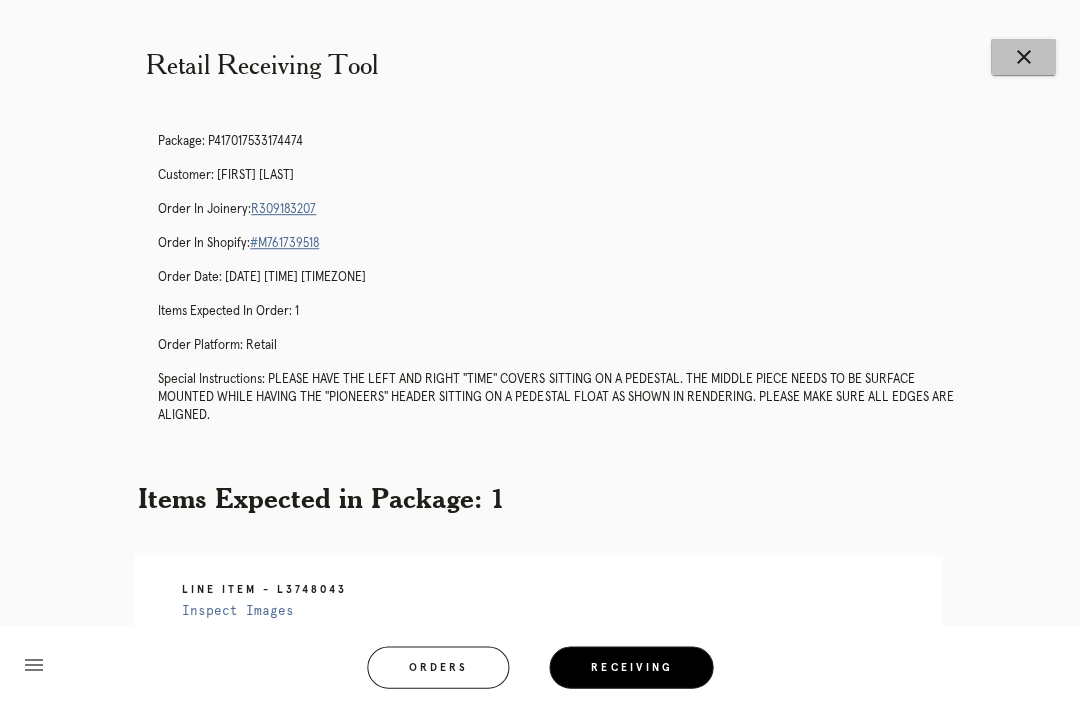 click on "close" at bounding box center (1023, 57) 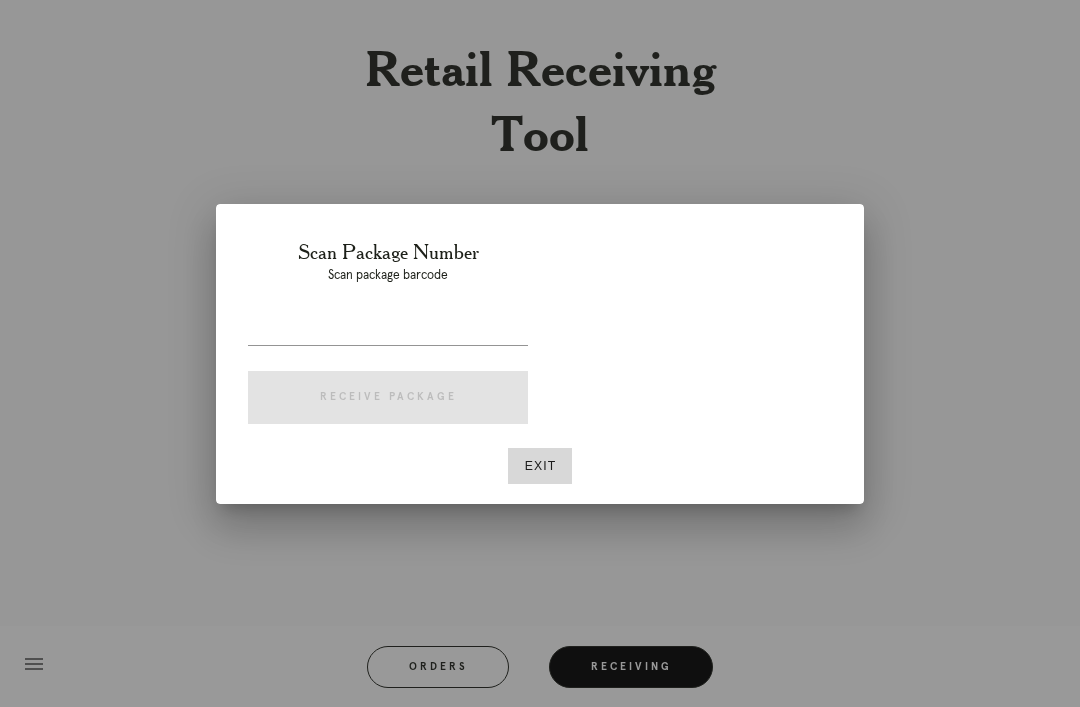 scroll, scrollTop: 0, scrollLeft: 0, axis: both 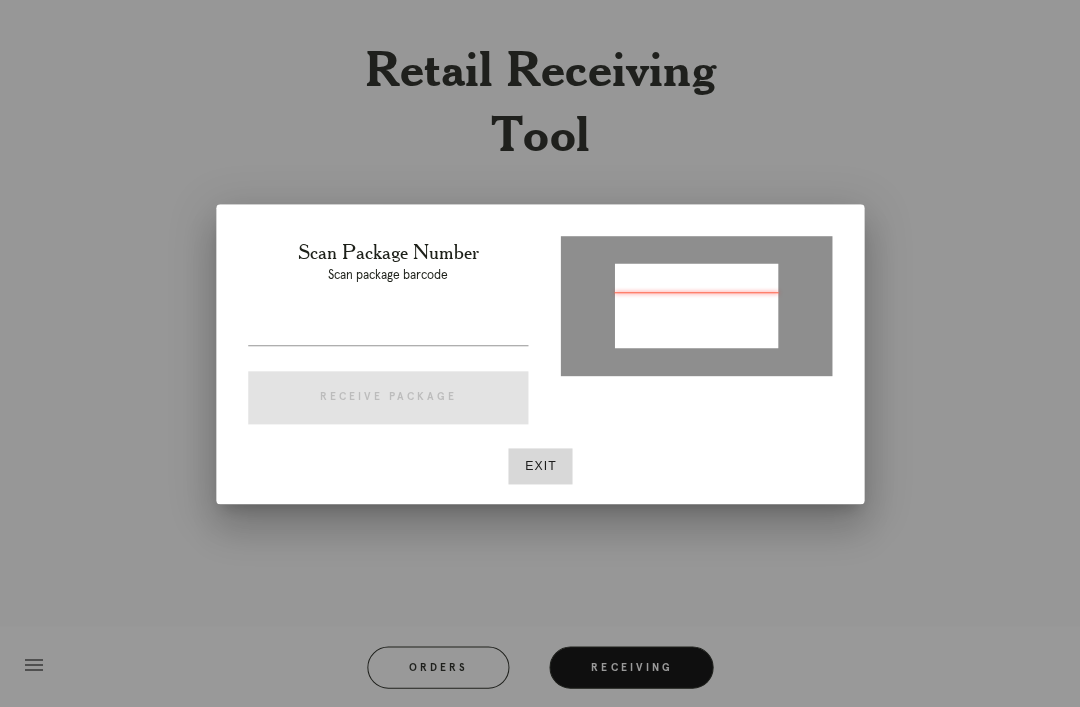 type on "P462510292170894" 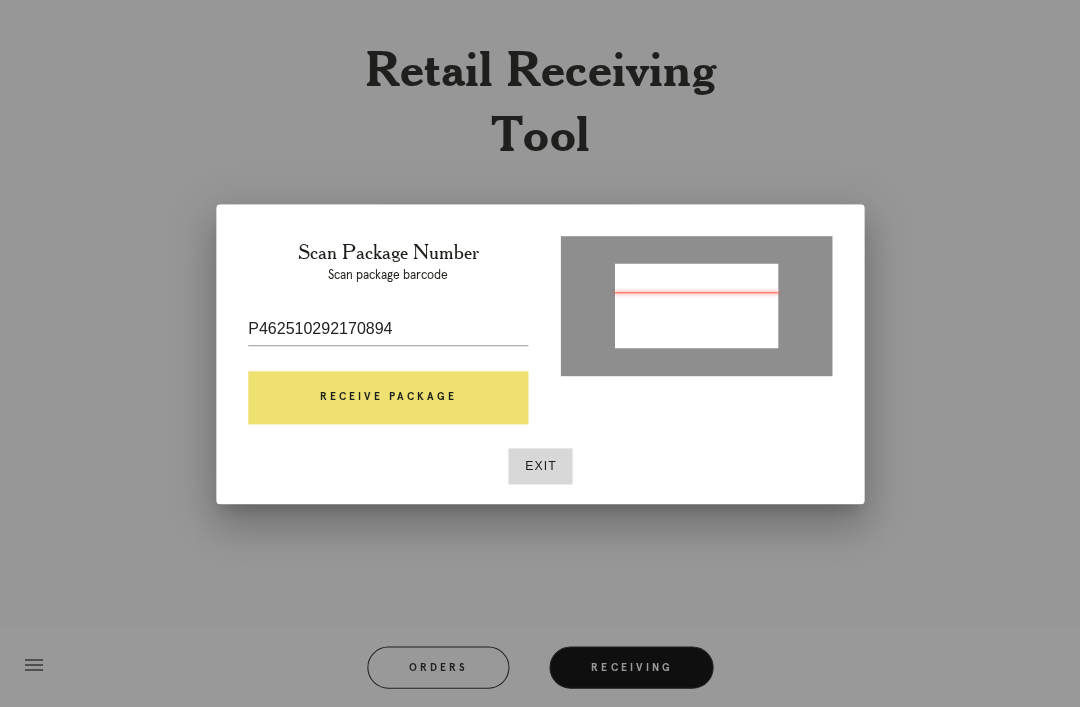 click on "Receive Package" at bounding box center (388, 398) 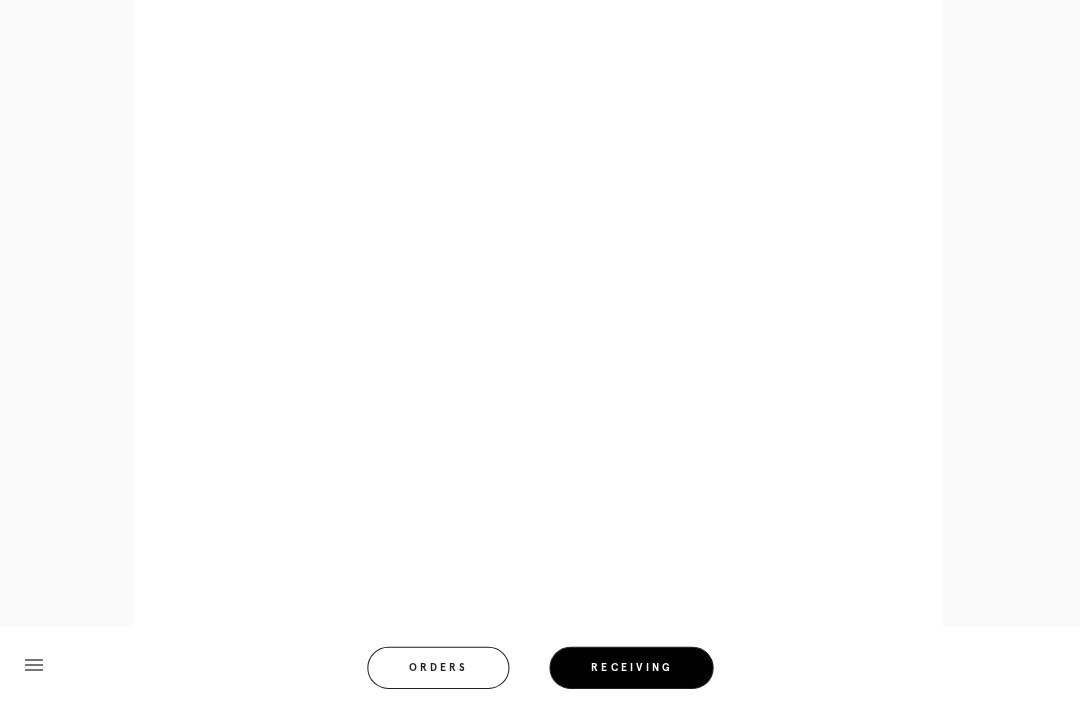 scroll, scrollTop: 892, scrollLeft: 0, axis: vertical 